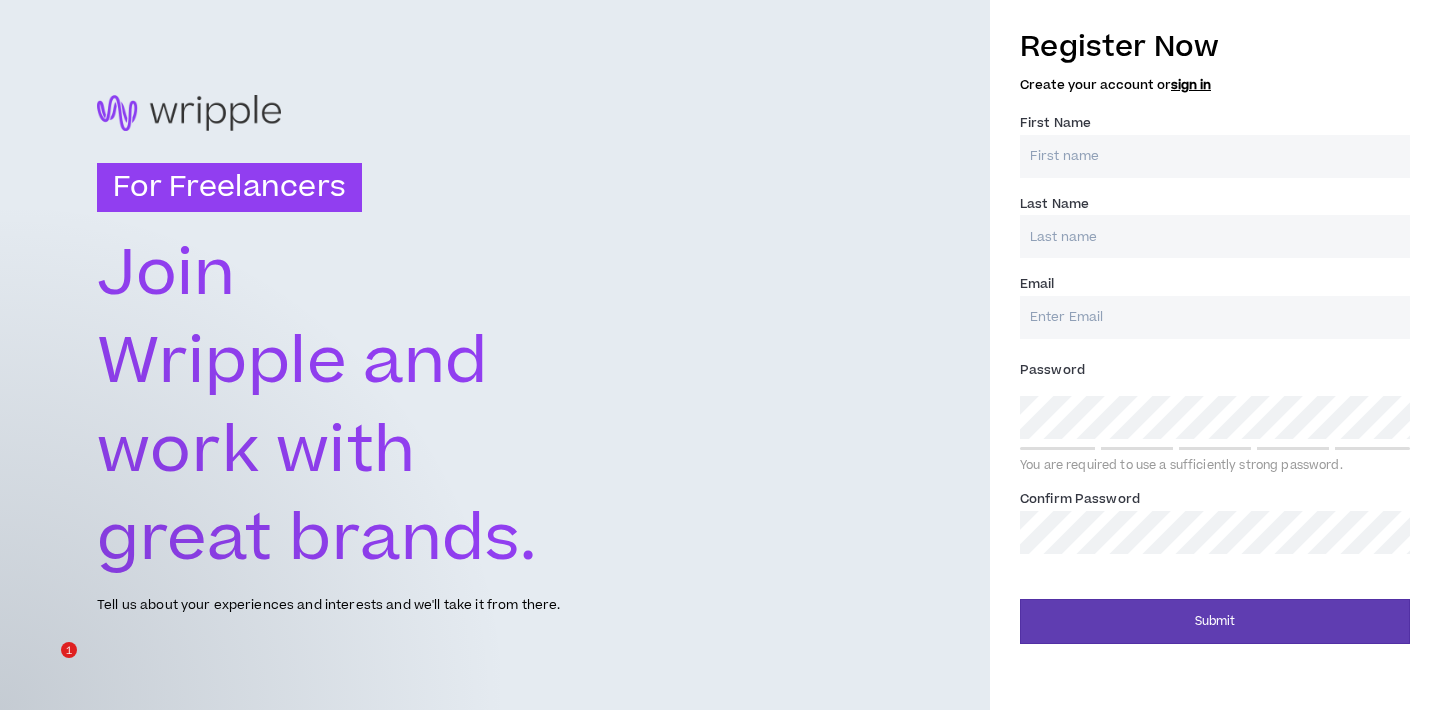 scroll, scrollTop: 0, scrollLeft: 0, axis: both 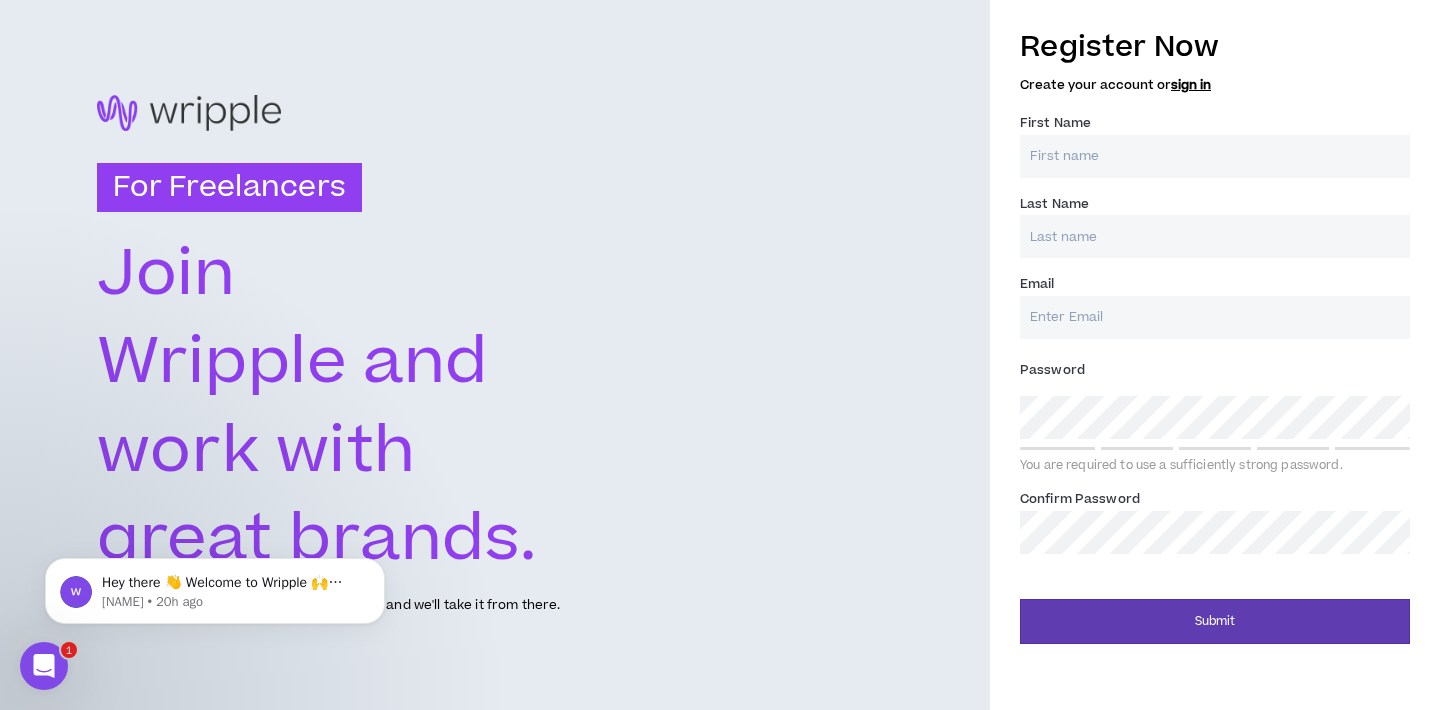 click on "First Name  *" at bounding box center [1215, 156] 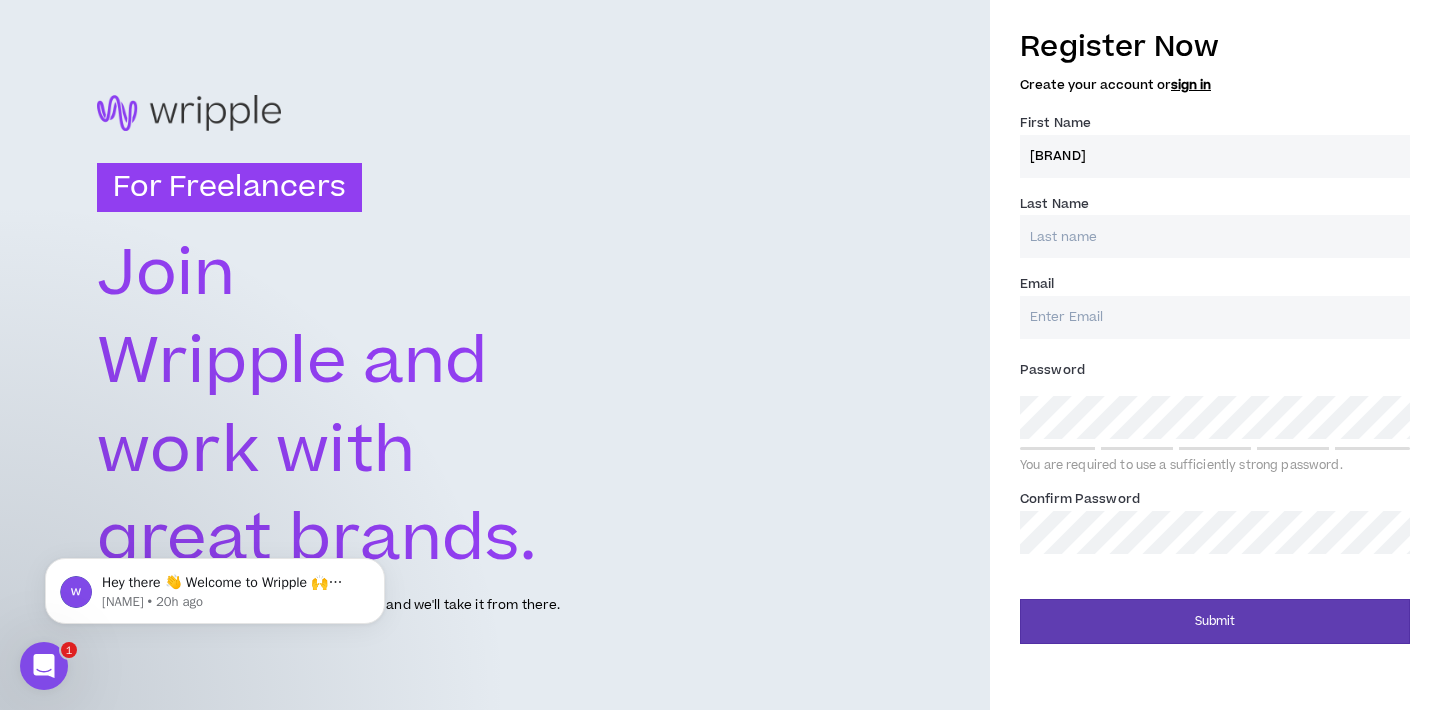 type on "Nugroho" 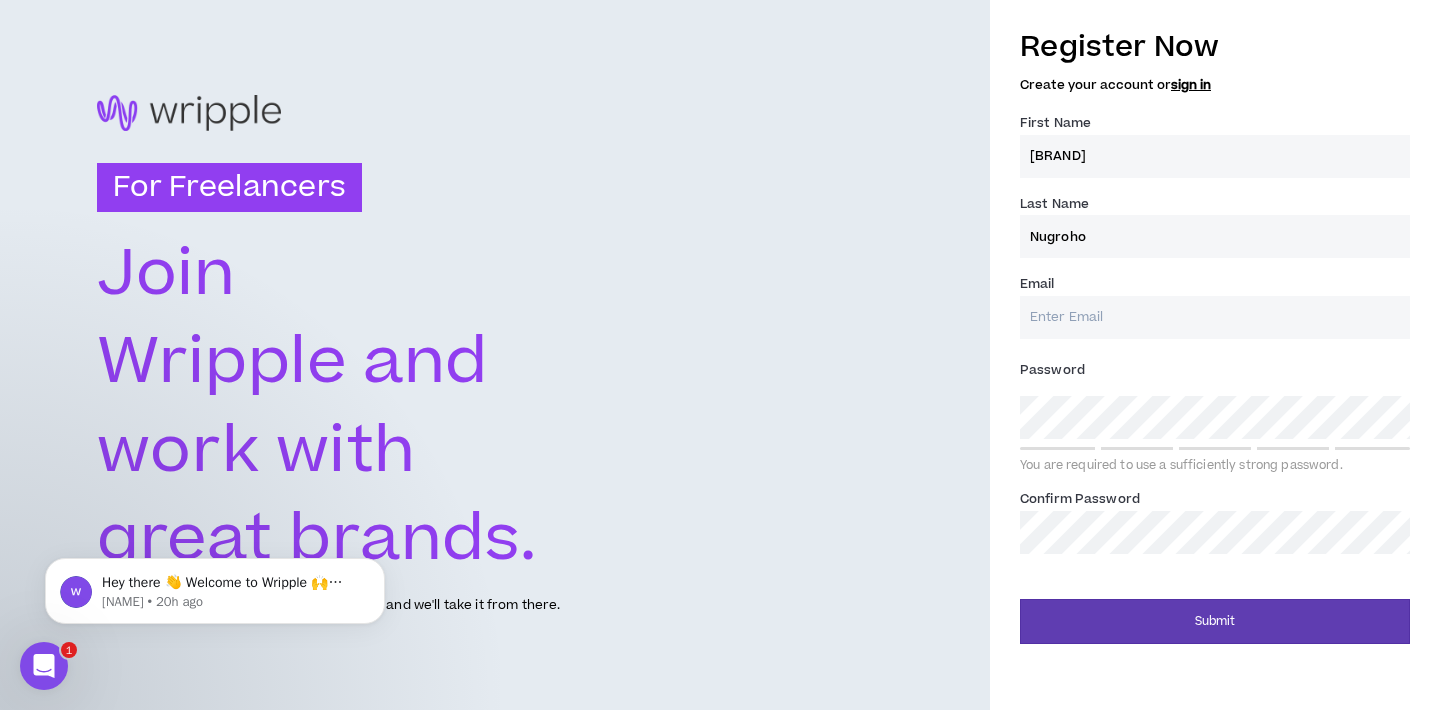 type on "[EMAIL]" 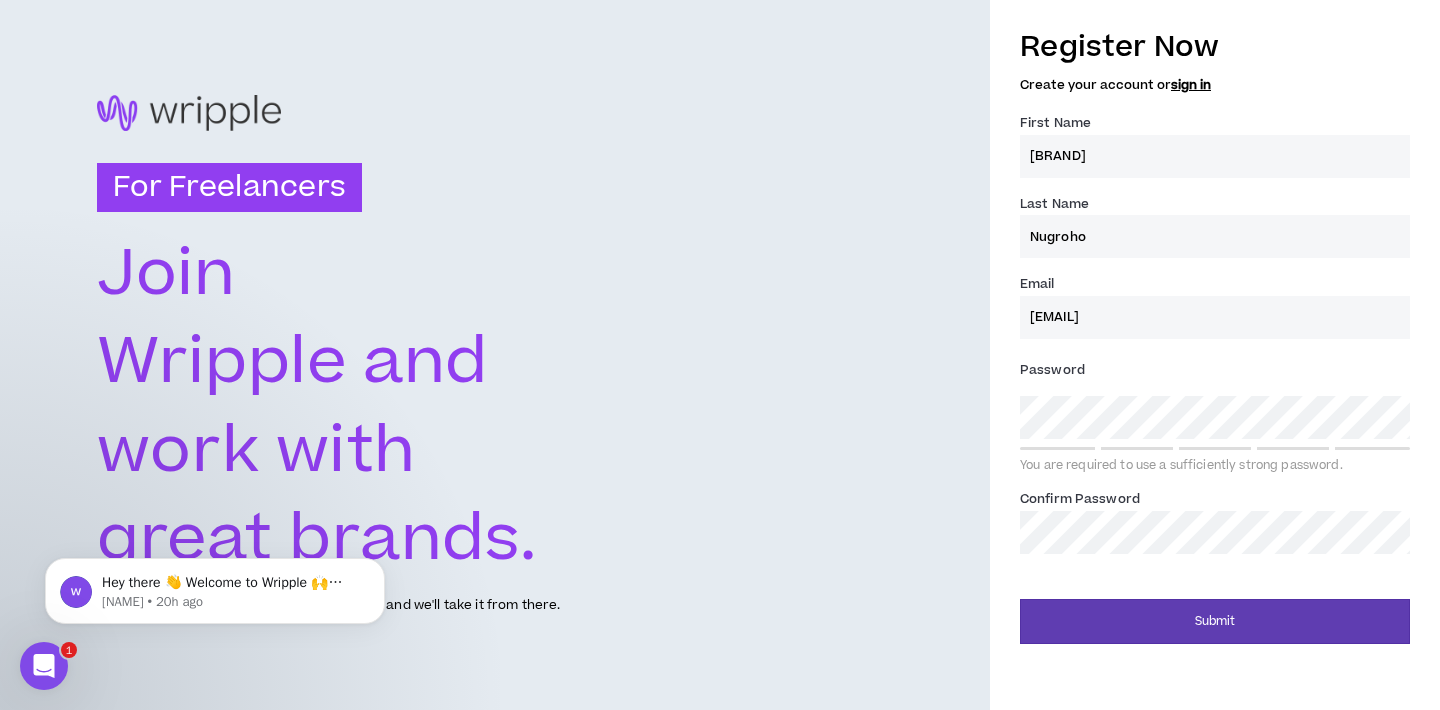 type on "Nugroho" 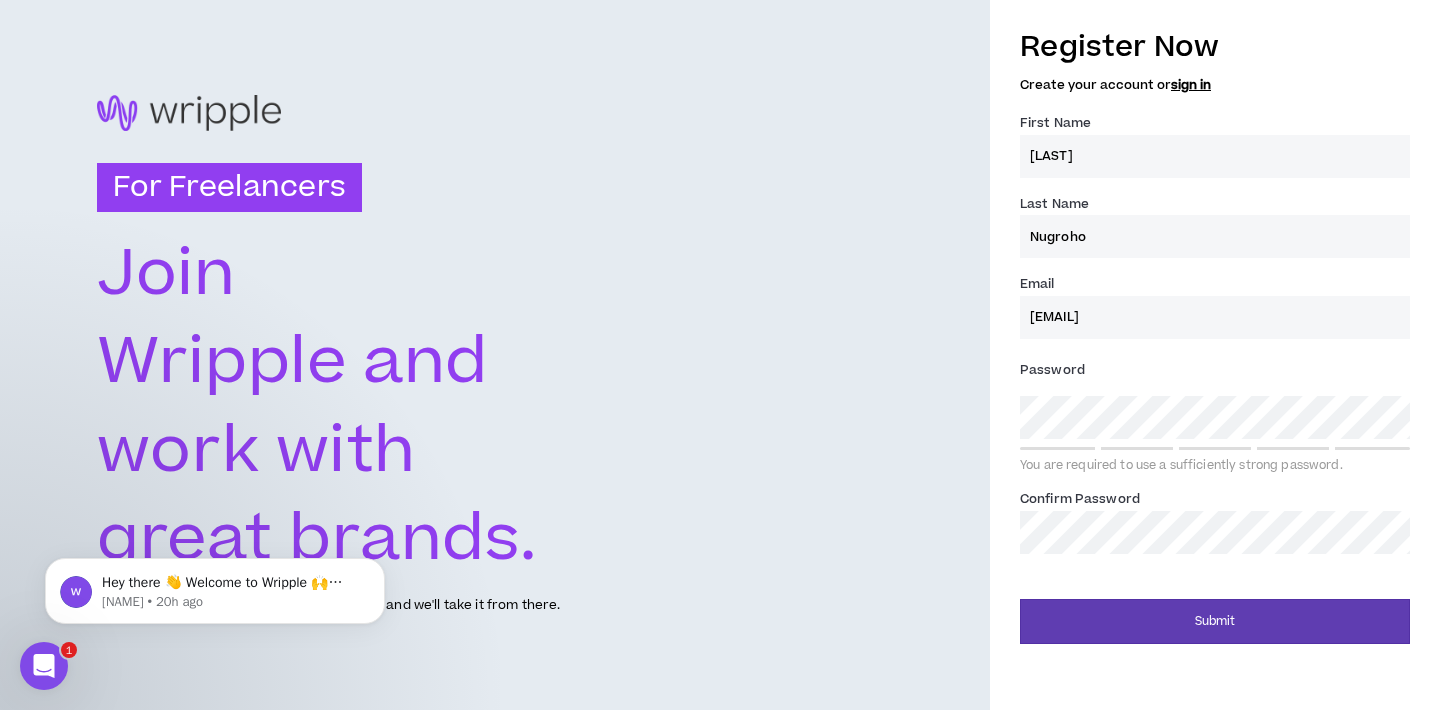 type on "[FIRST] [LAST]" 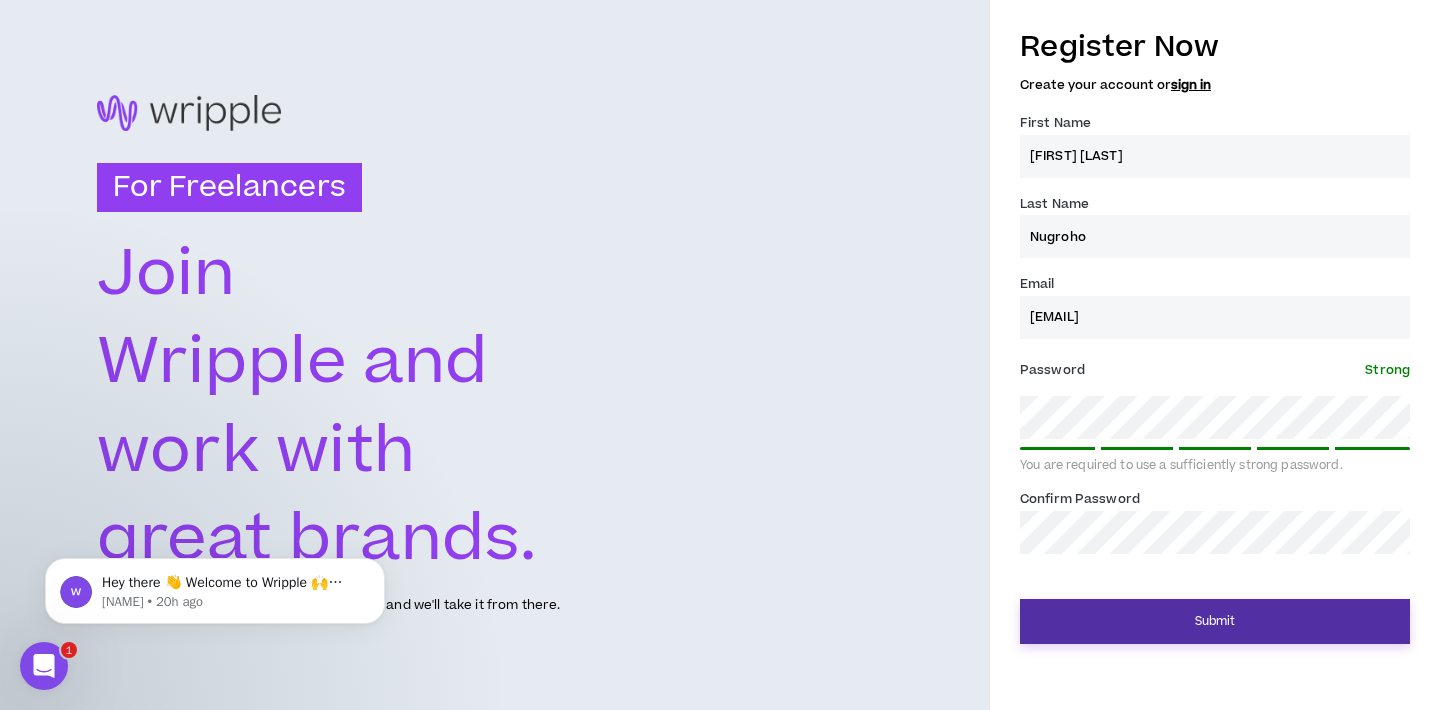 click on "Submit" at bounding box center (1215, 621) 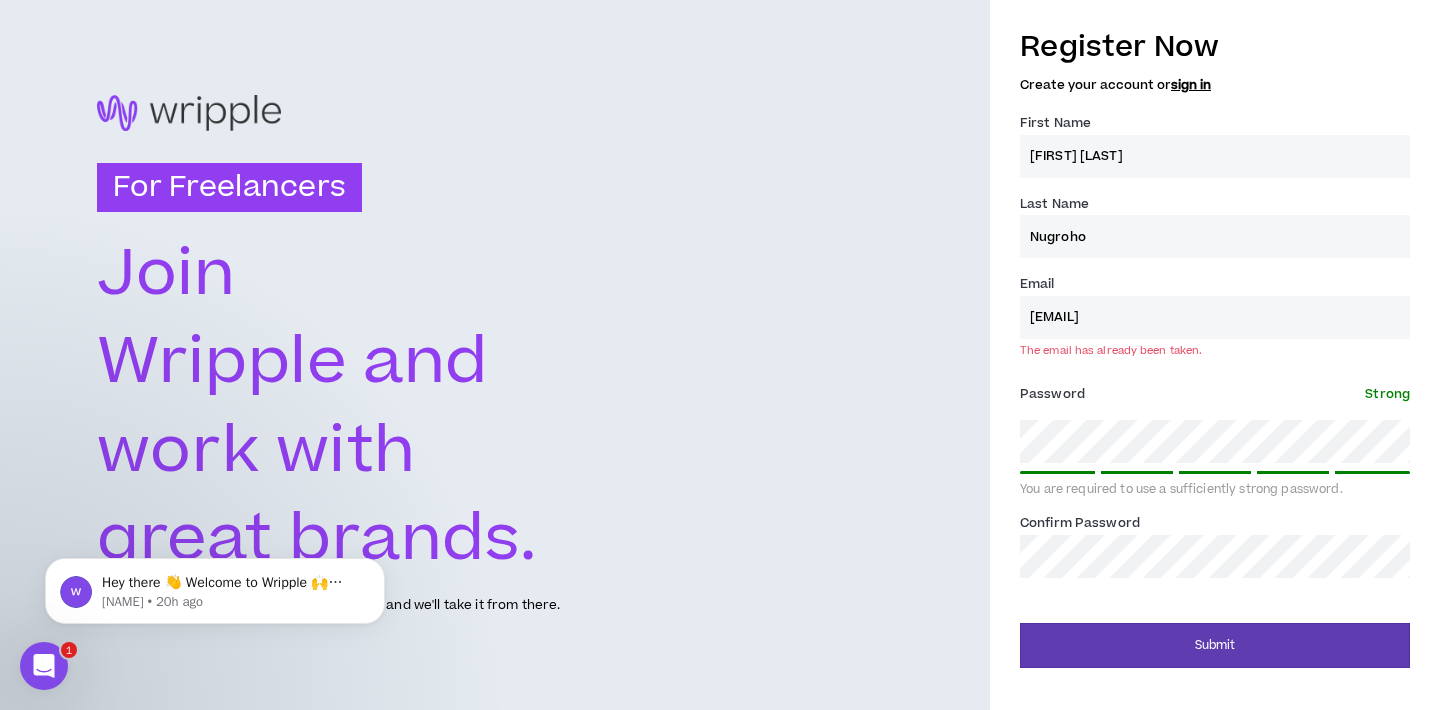 click on "For Freelancers Join Wripple and work with great brands. Tell us about your experiences and interests and we'll take it from there." at bounding box center (495, 355) 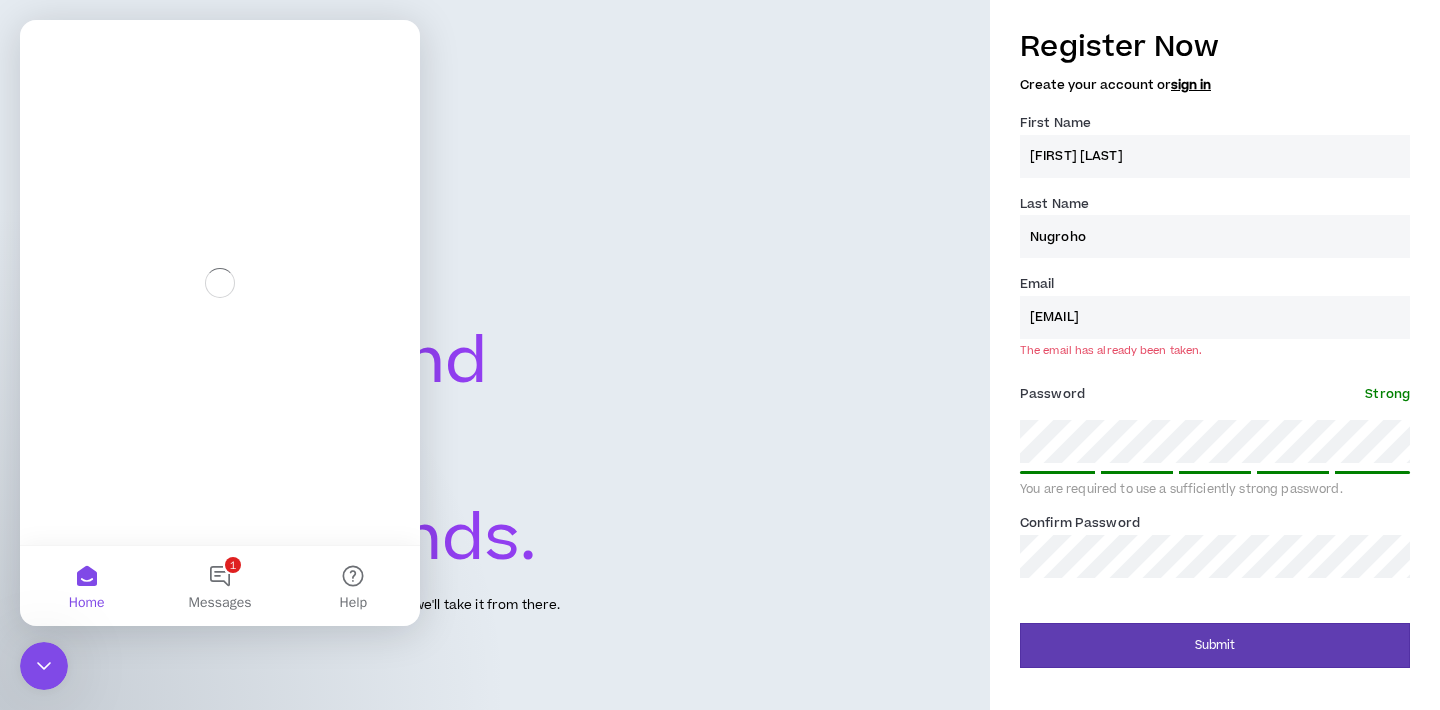 scroll, scrollTop: 0, scrollLeft: 0, axis: both 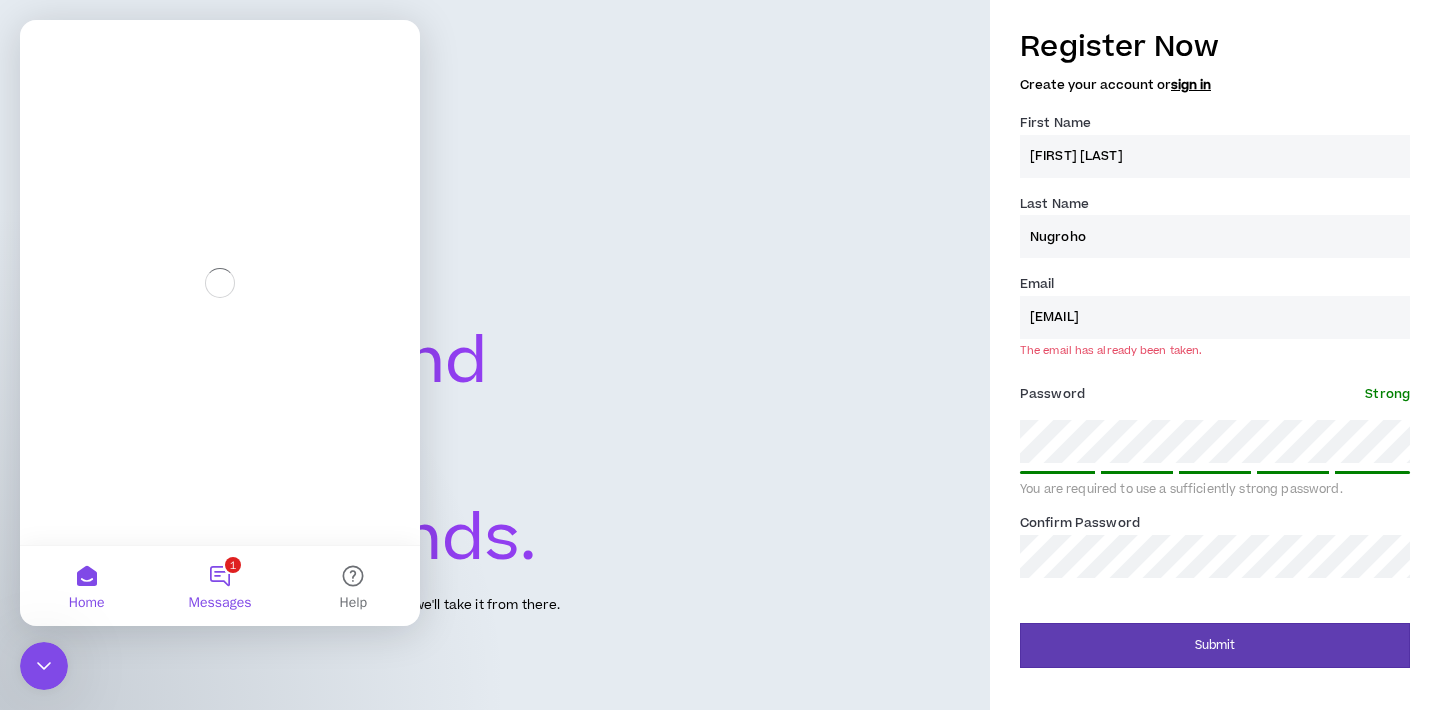 click on "1 Messages" at bounding box center (219, 586) 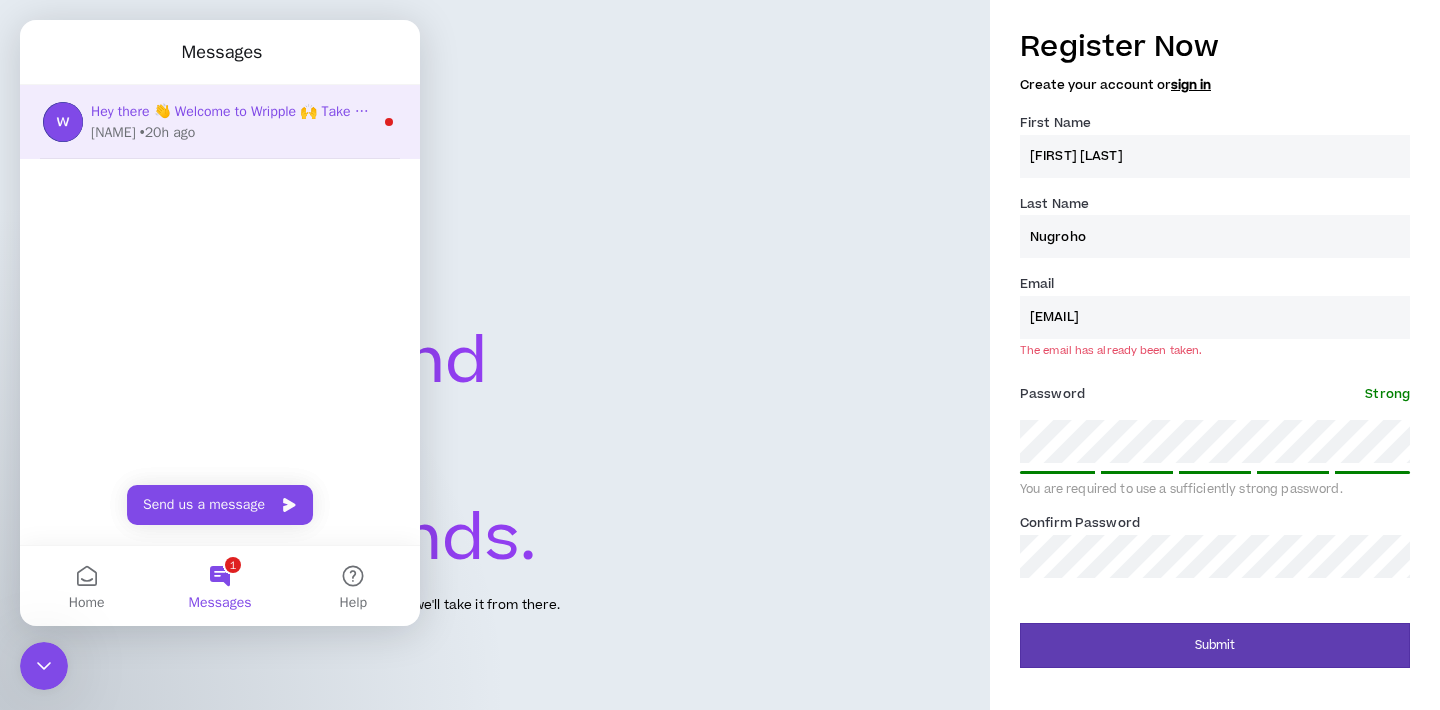 click on "Morgan •  20h ago" at bounding box center [232, 132] 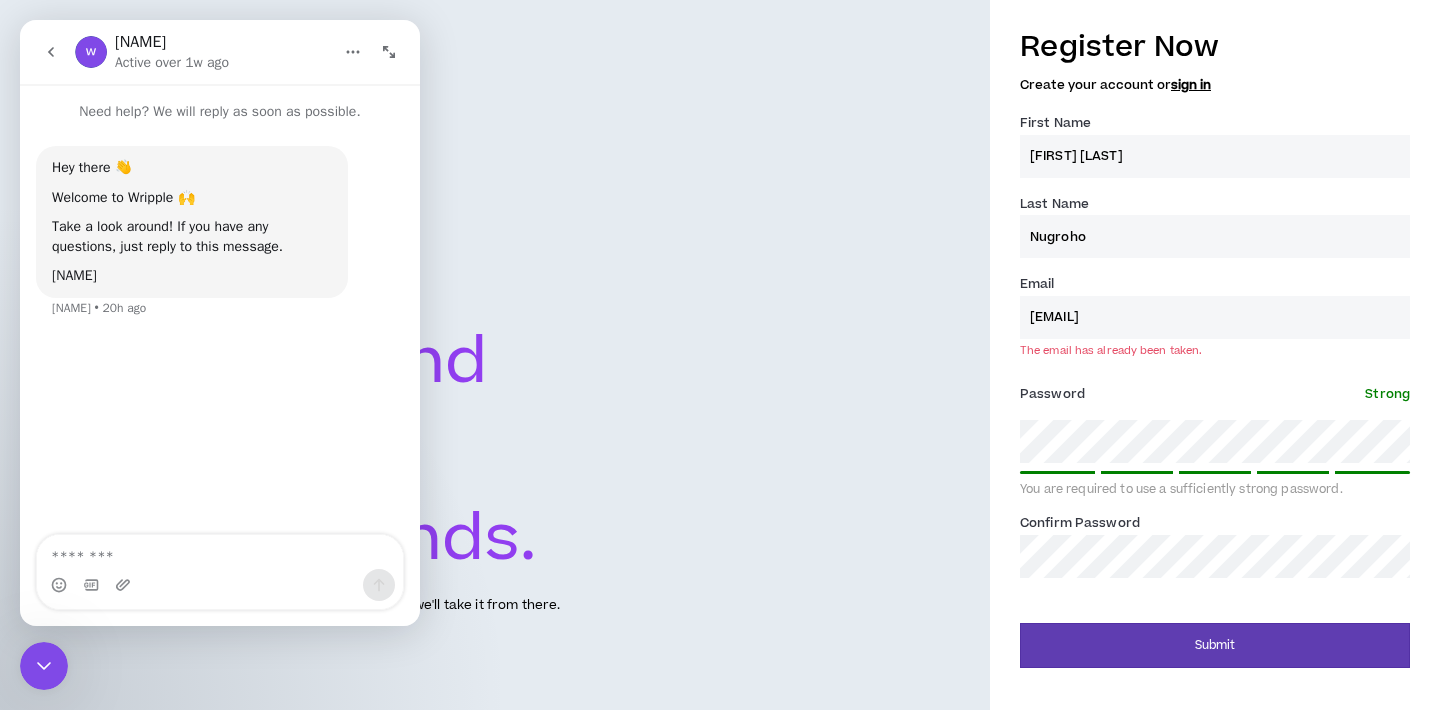 click 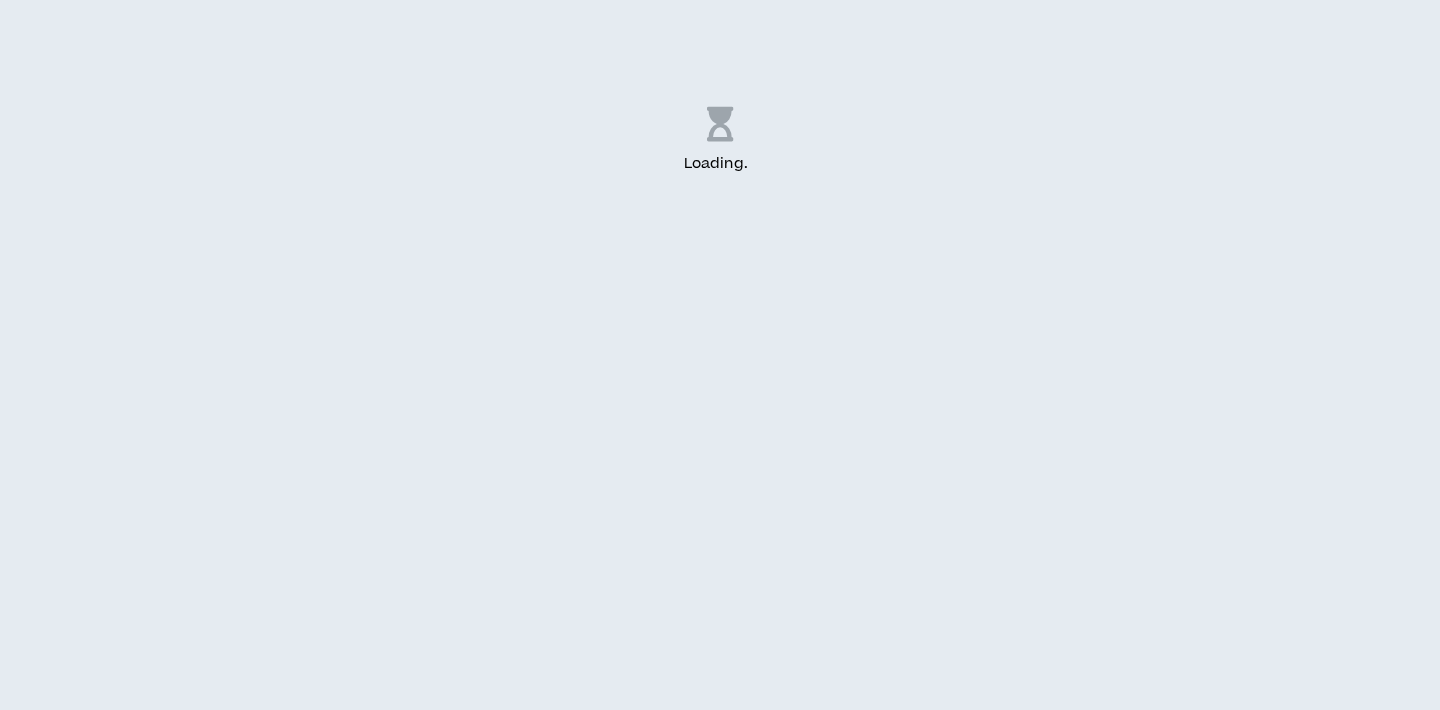 scroll, scrollTop: 0, scrollLeft: 0, axis: both 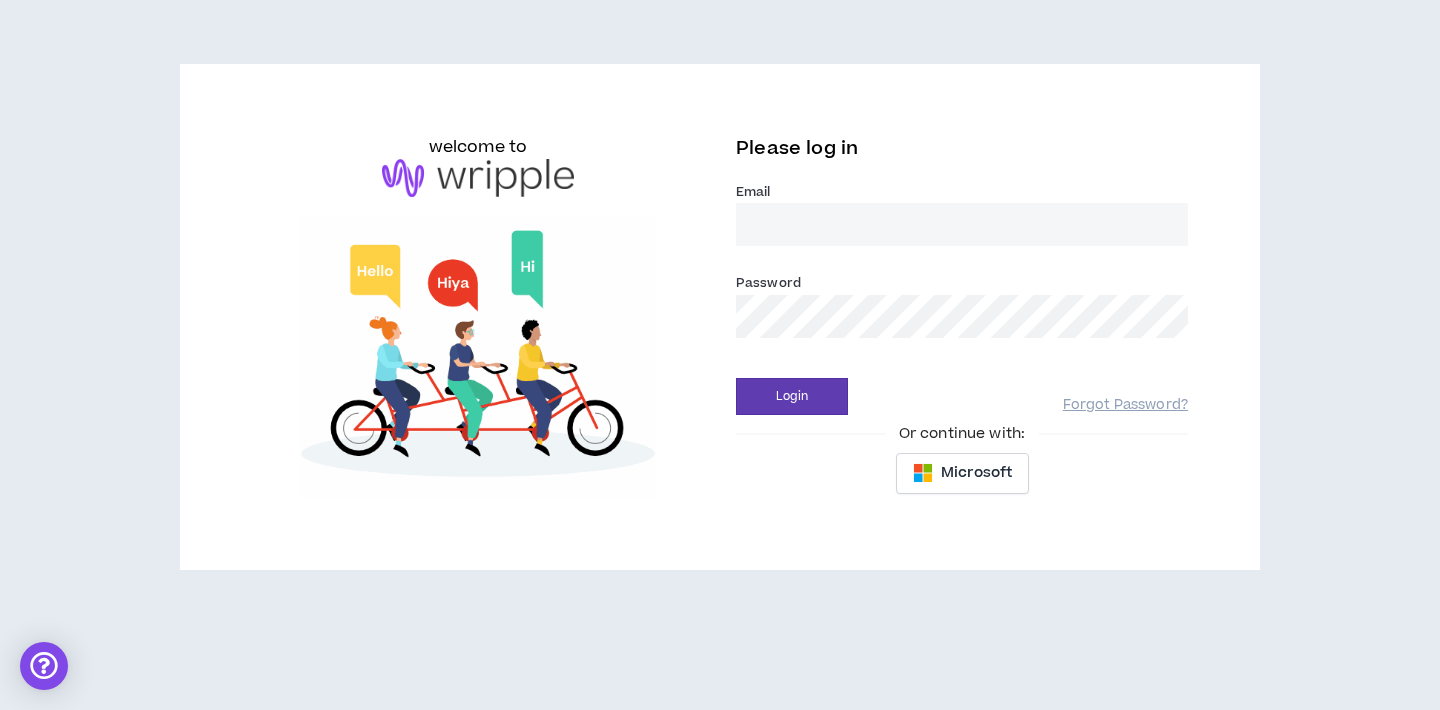 click on "Email  *" at bounding box center [962, 224] 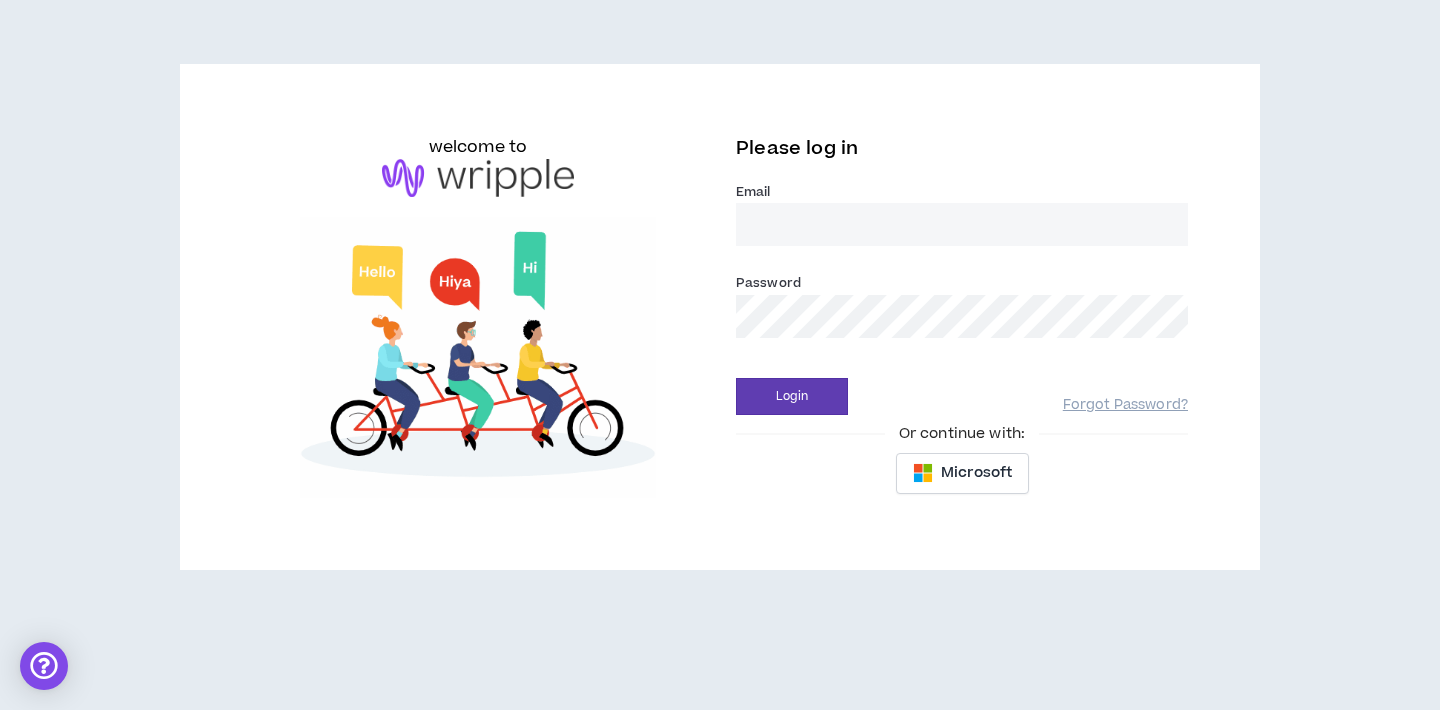 type on "[EMAIL]" 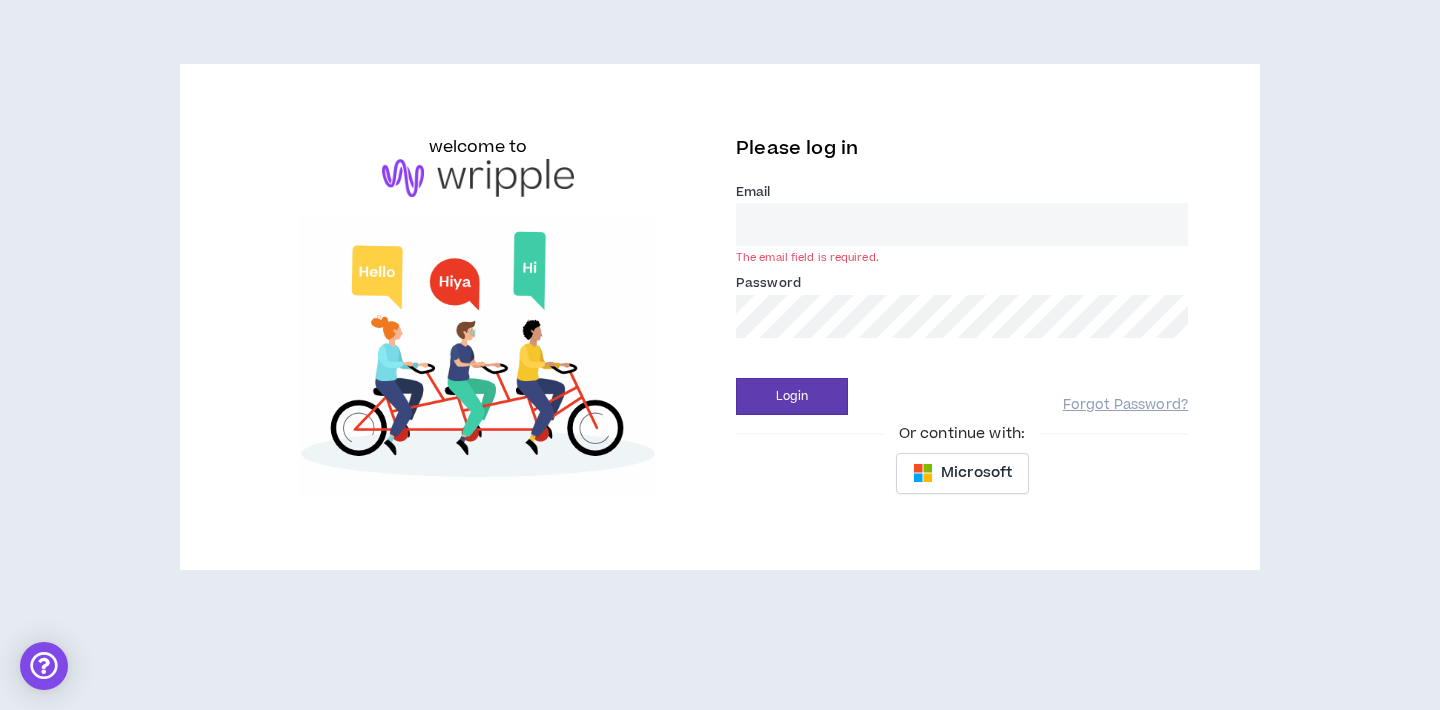 type on "[EMAIL]" 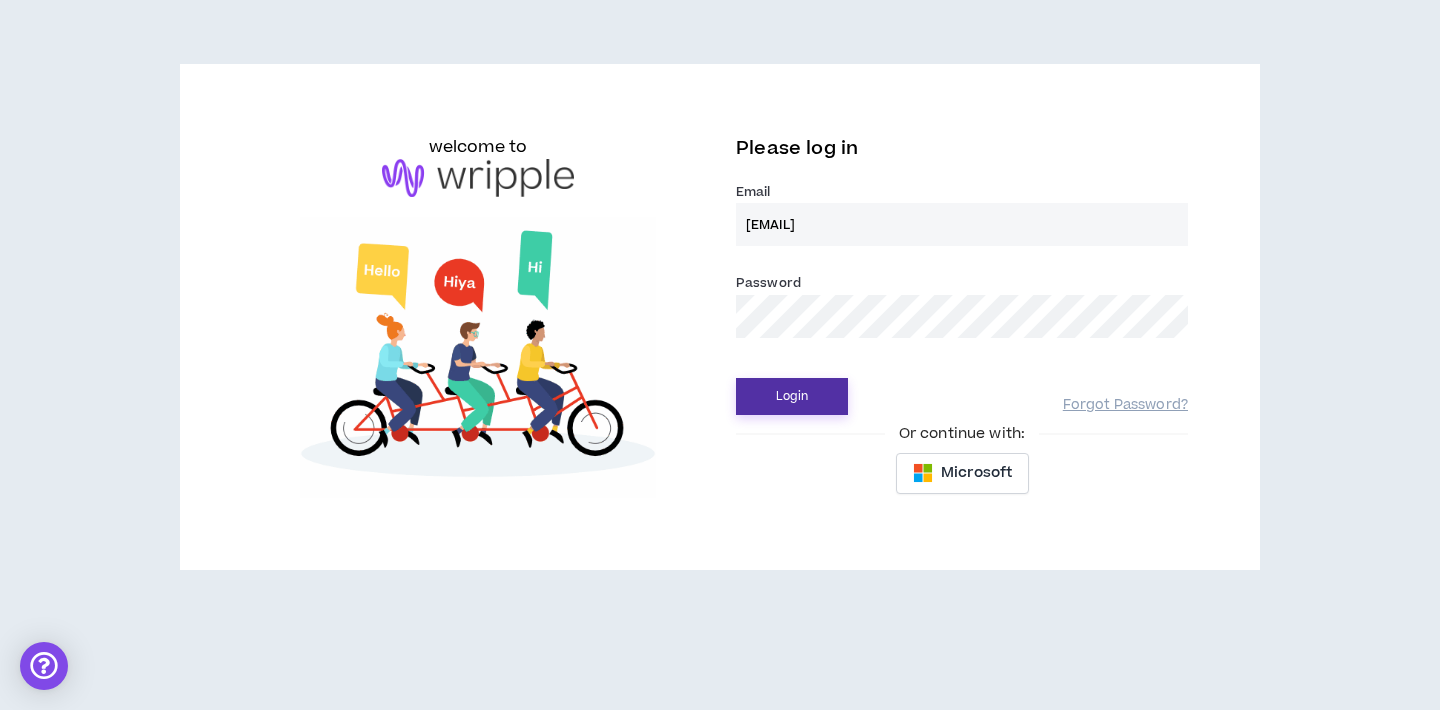 click on "Login" at bounding box center (792, 396) 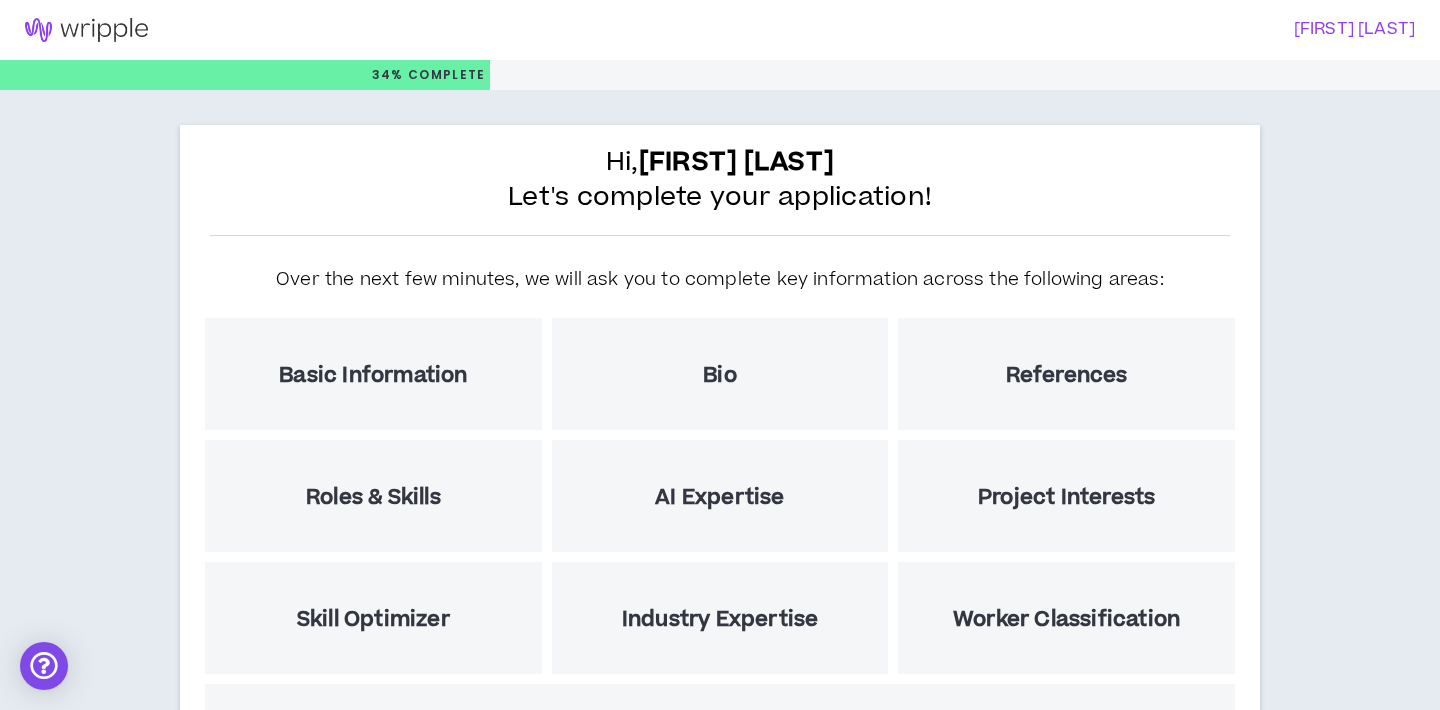 scroll, scrollTop: 228, scrollLeft: 0, axis: vertical 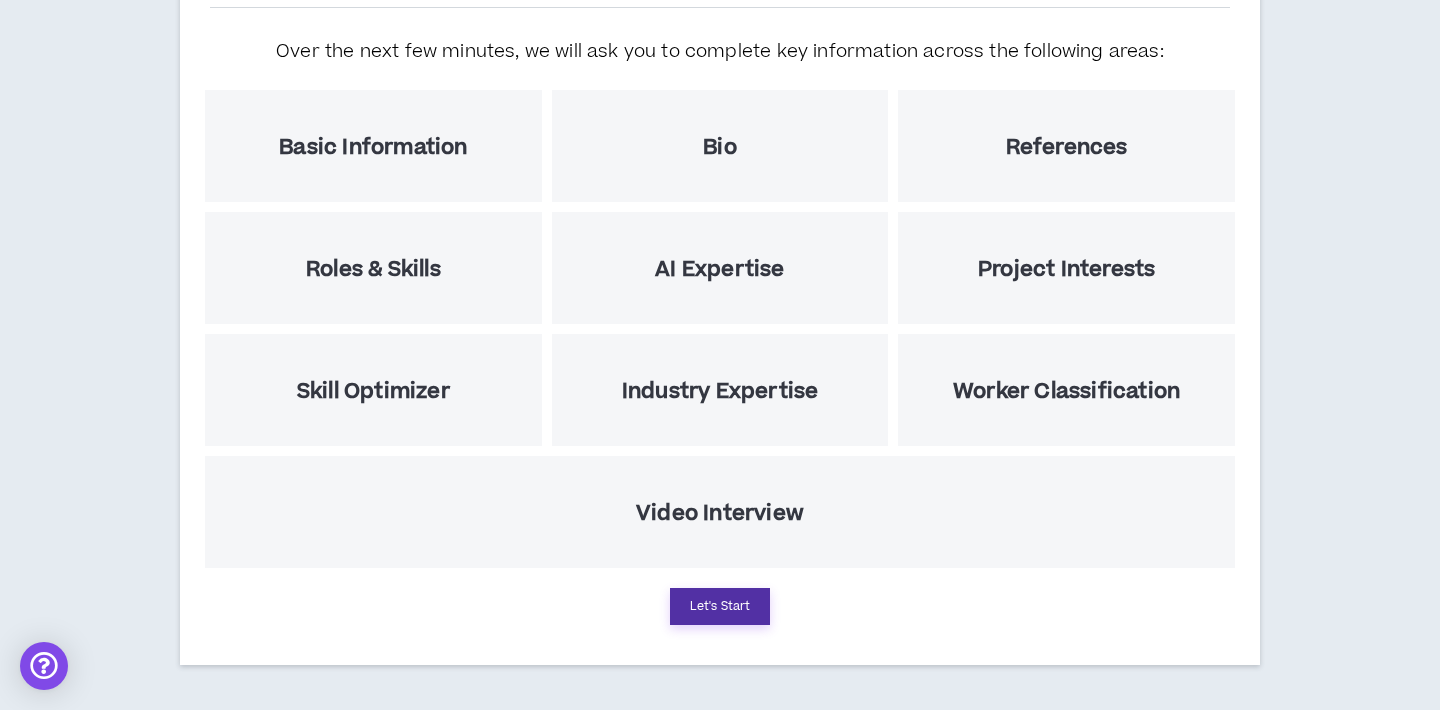 click on "Let's Start" at bounding box center (720, 606) 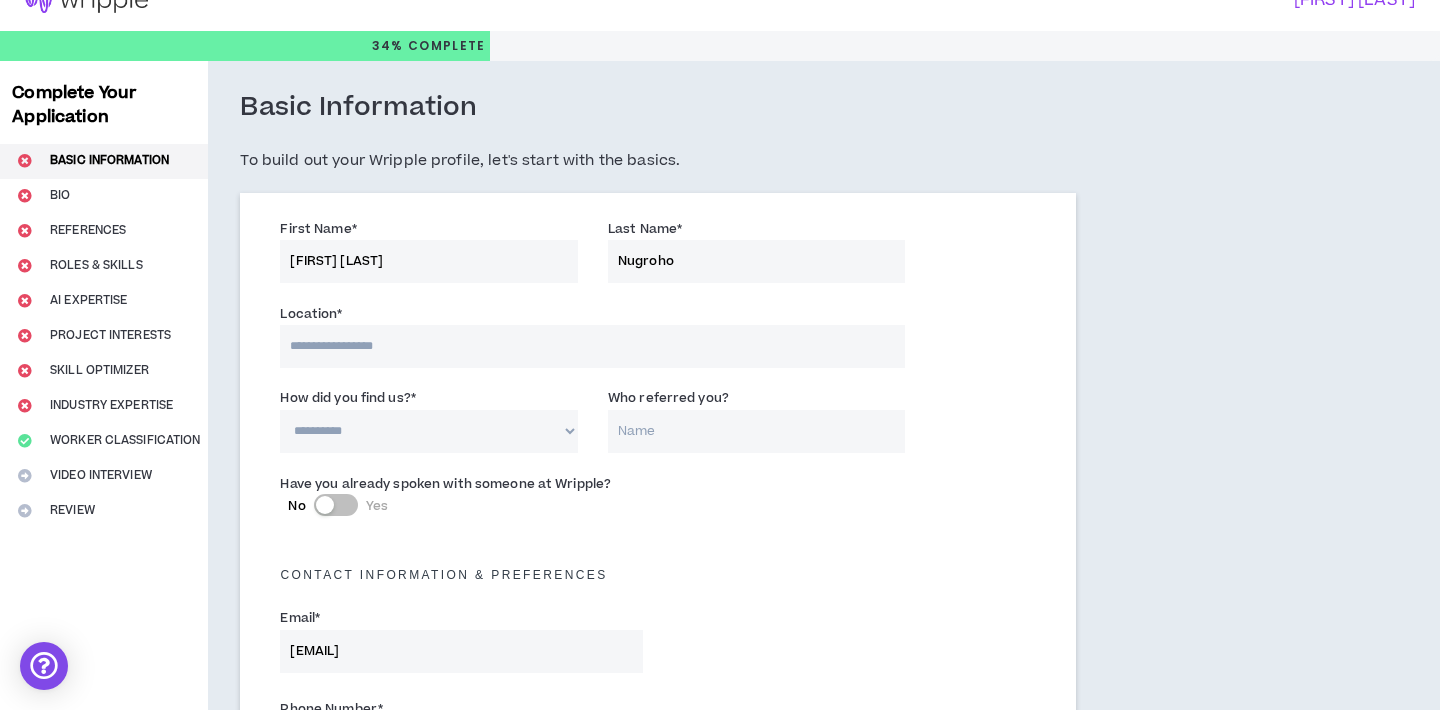 scroll, scrollTop: 0, scrollLeft: 0, axis: both 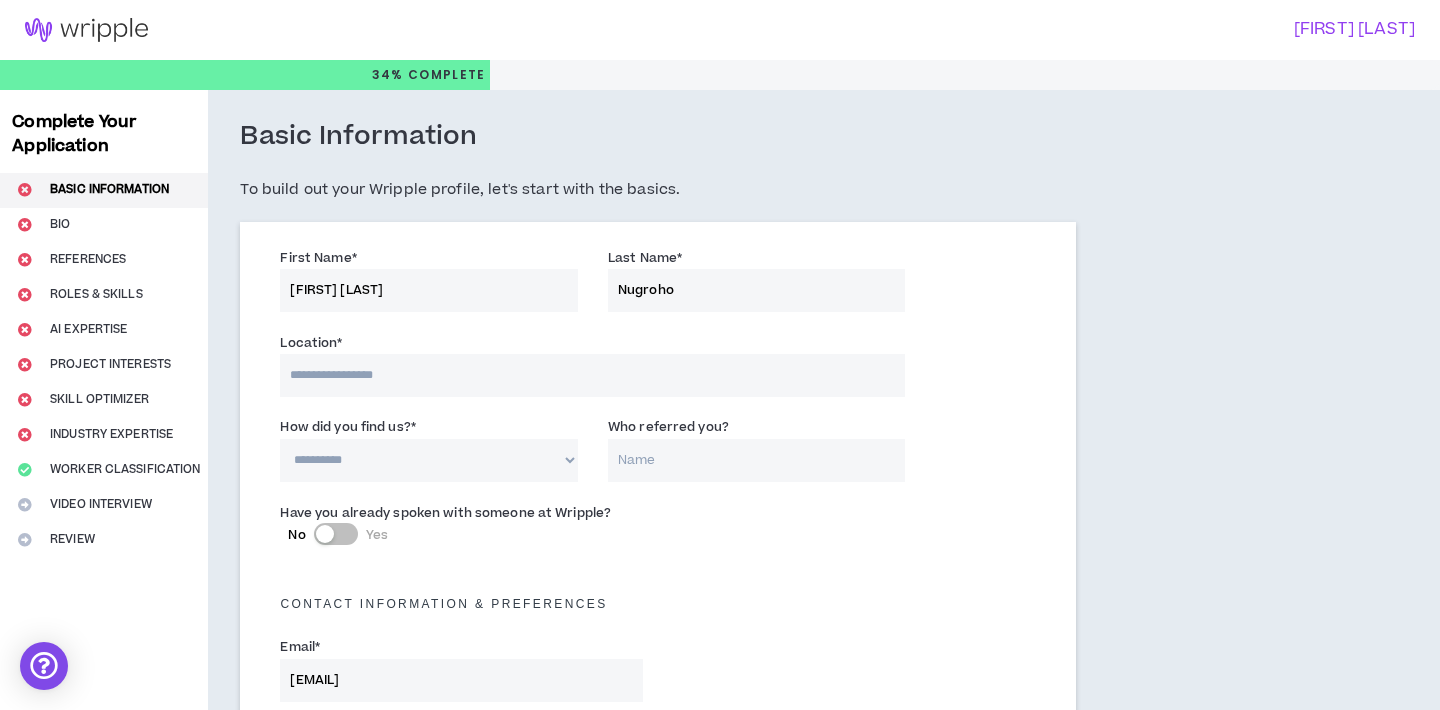 click at bounding box center (592, 375) 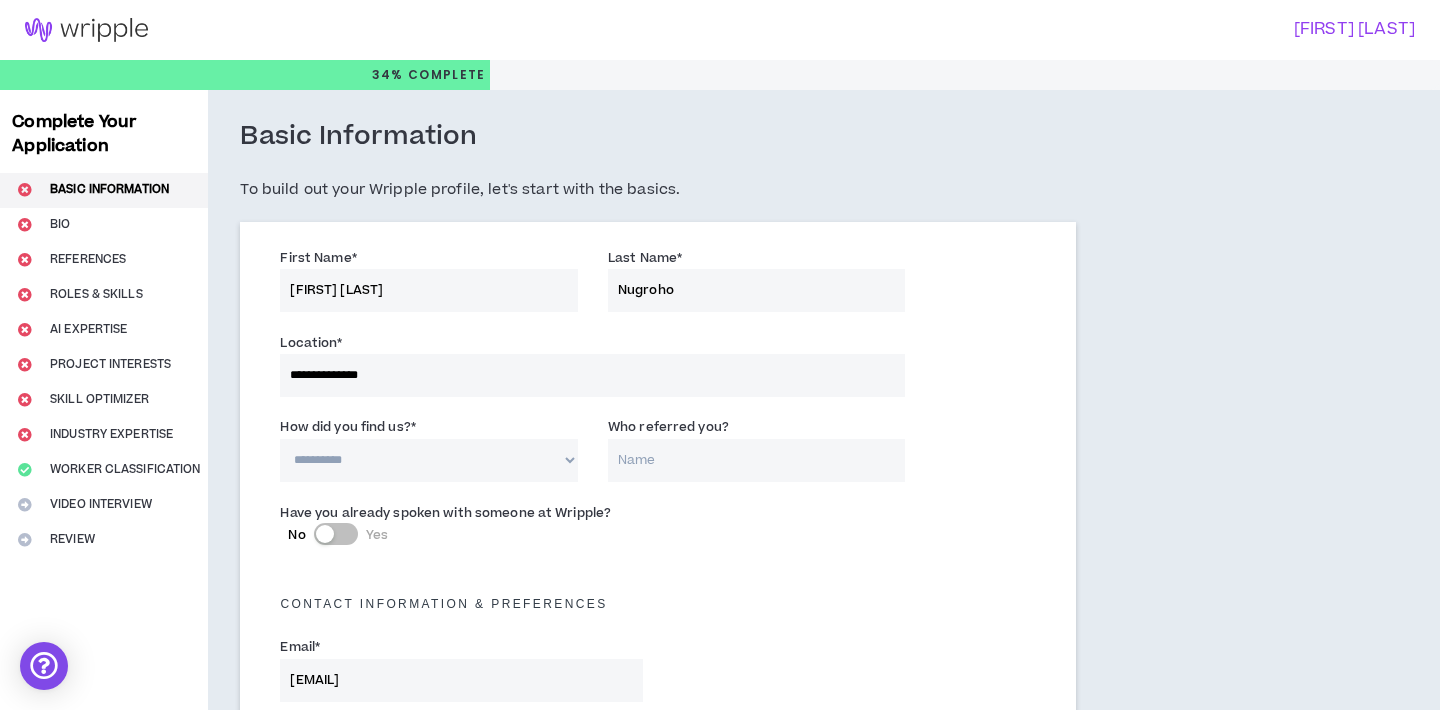 select on "ID" 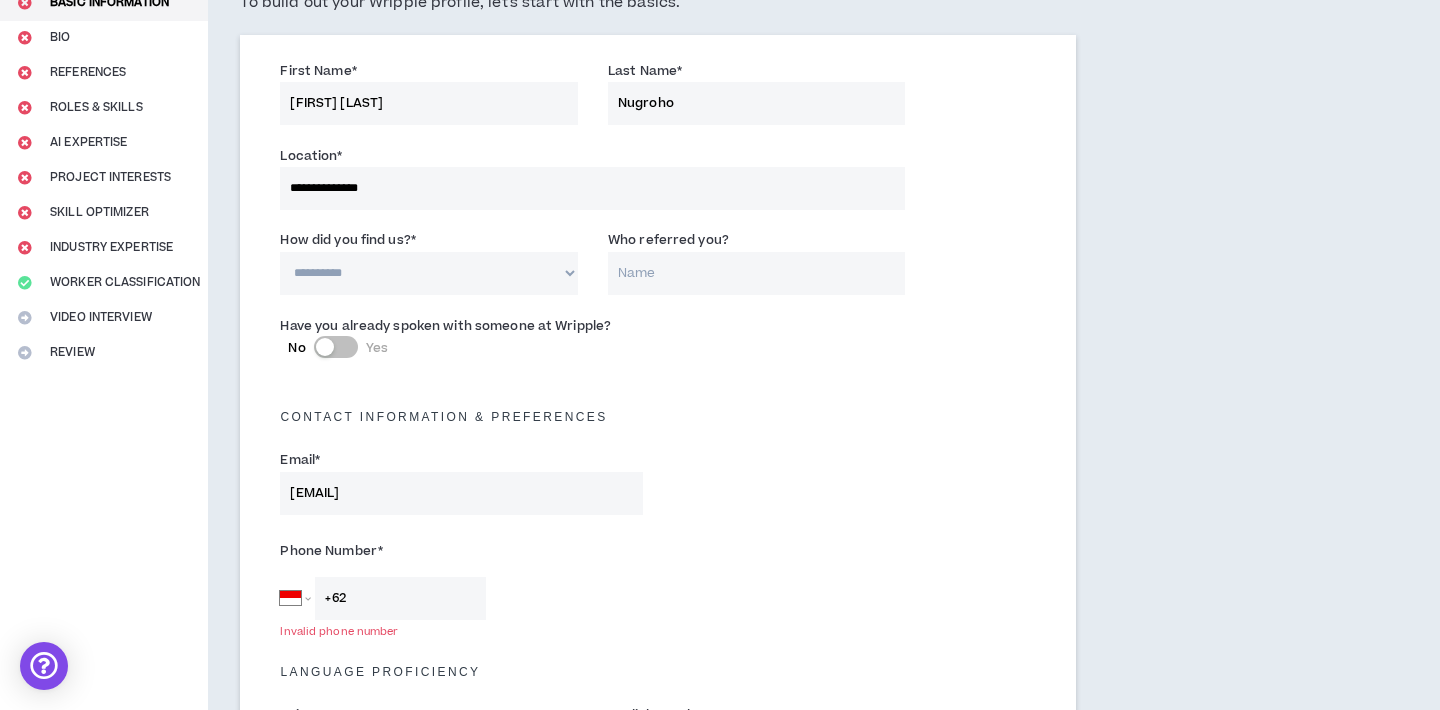 scroll, scrollTop: 154, scrollLeft: 0, axis: vertical 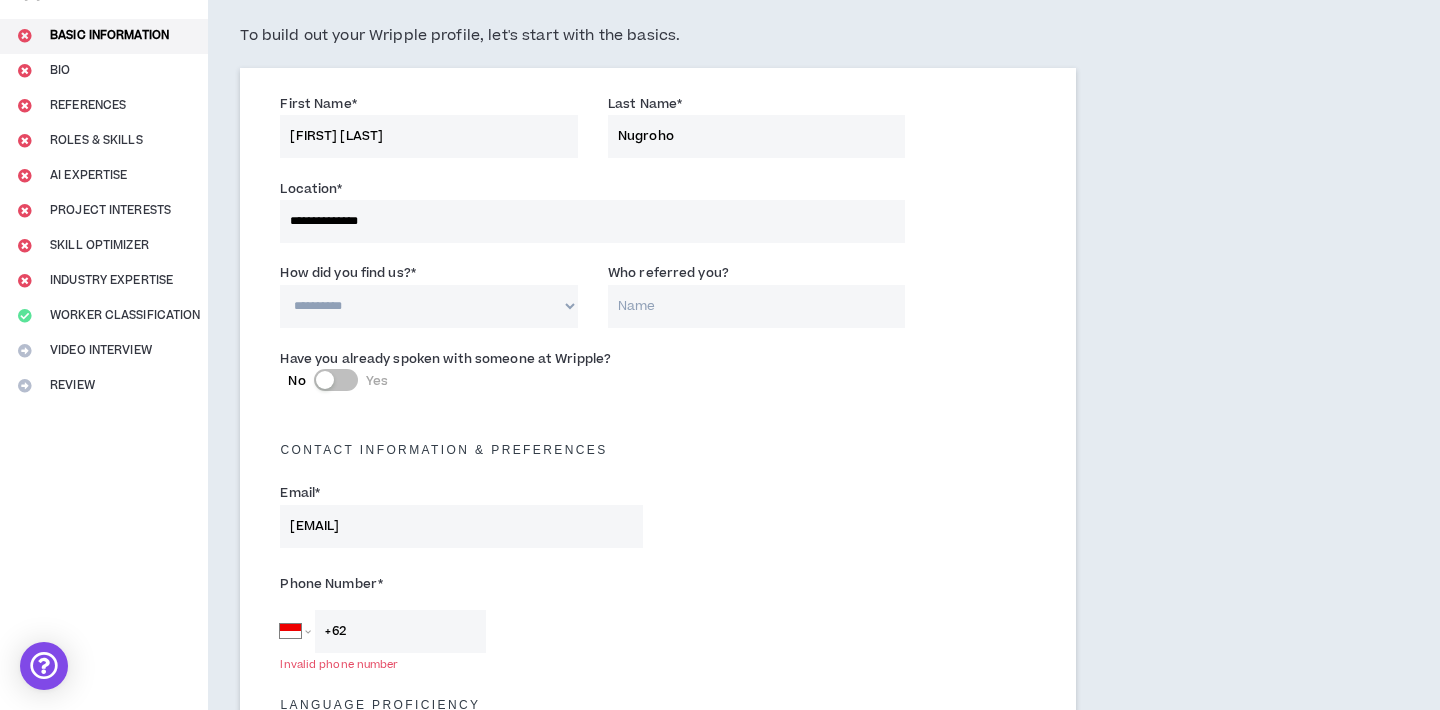 click on "**********" at bounding box center [429, 306] 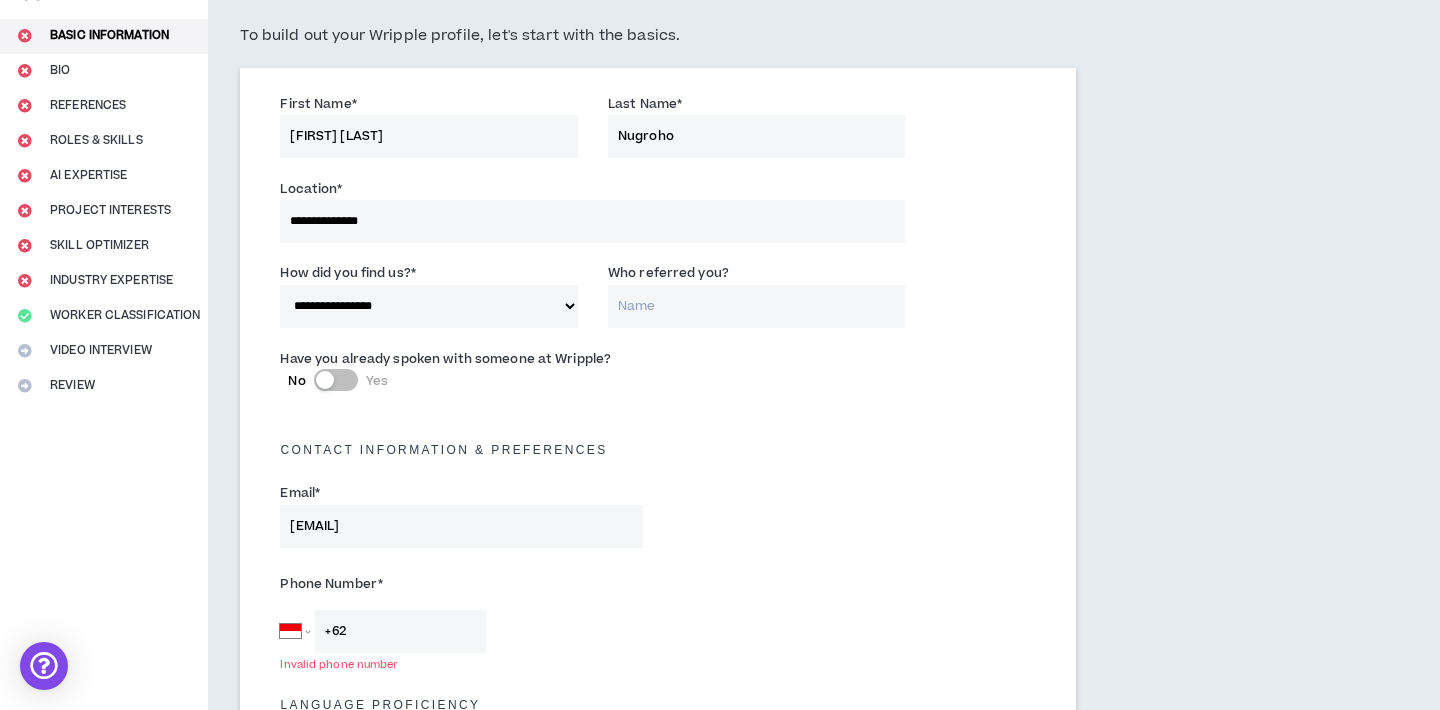 click on "Who referred you?" at bounding box center (757, 306) 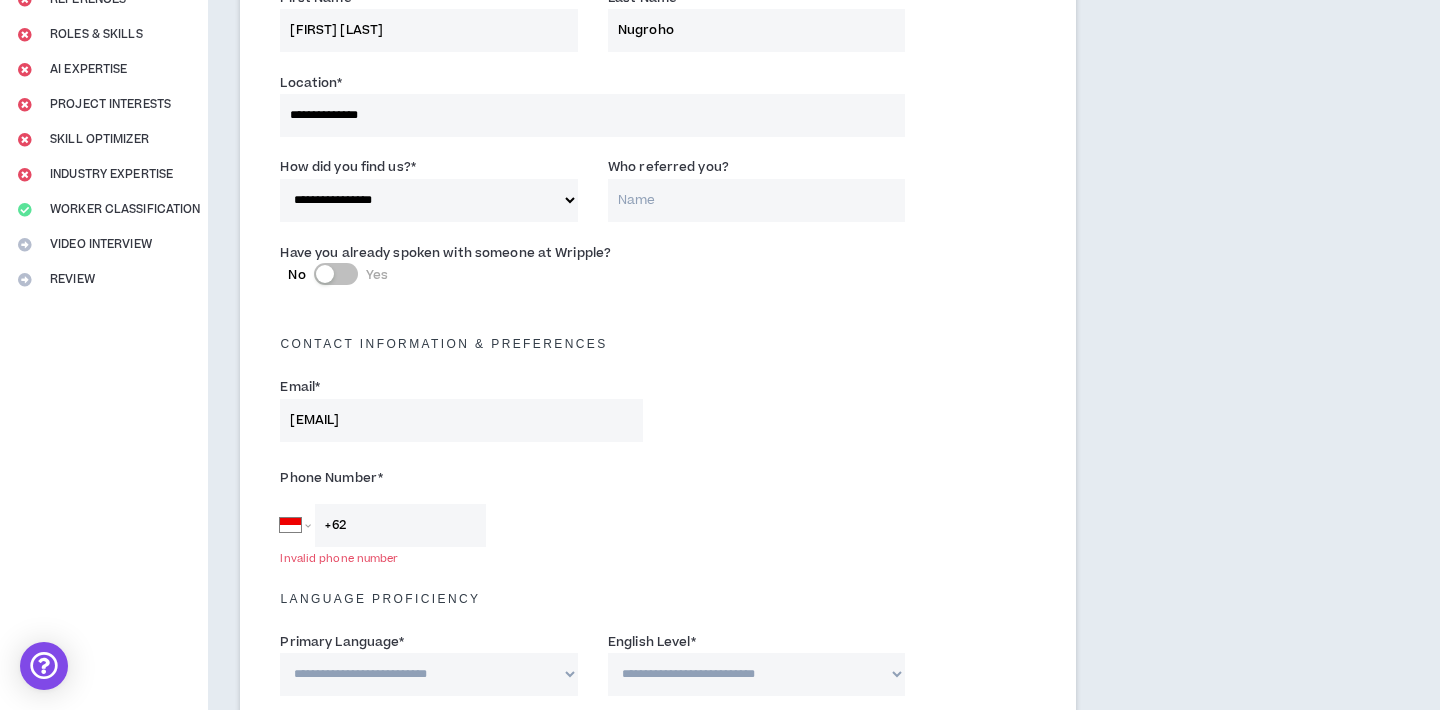 scroll, scrollTop: 290, scrollLeft: 0, axis: vertical 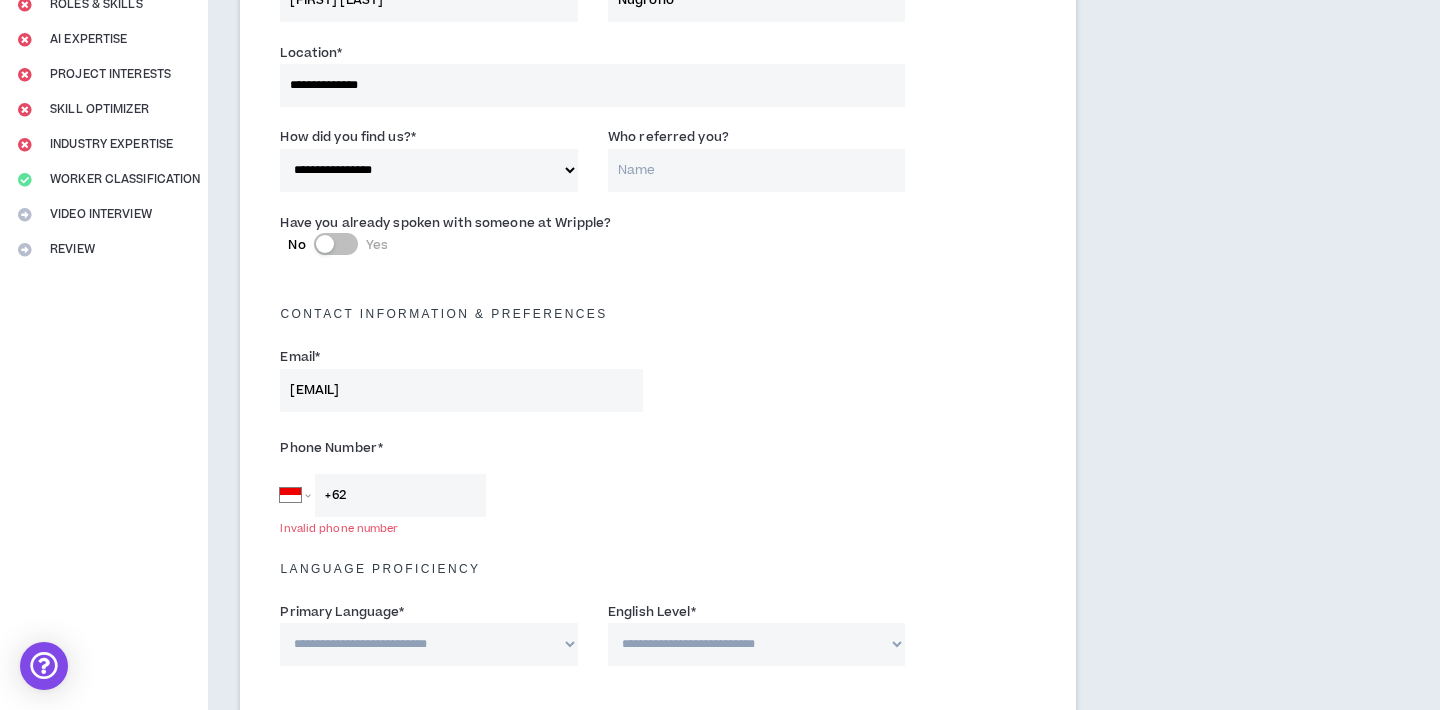 click on "+62" at bounding box center [400, 495] 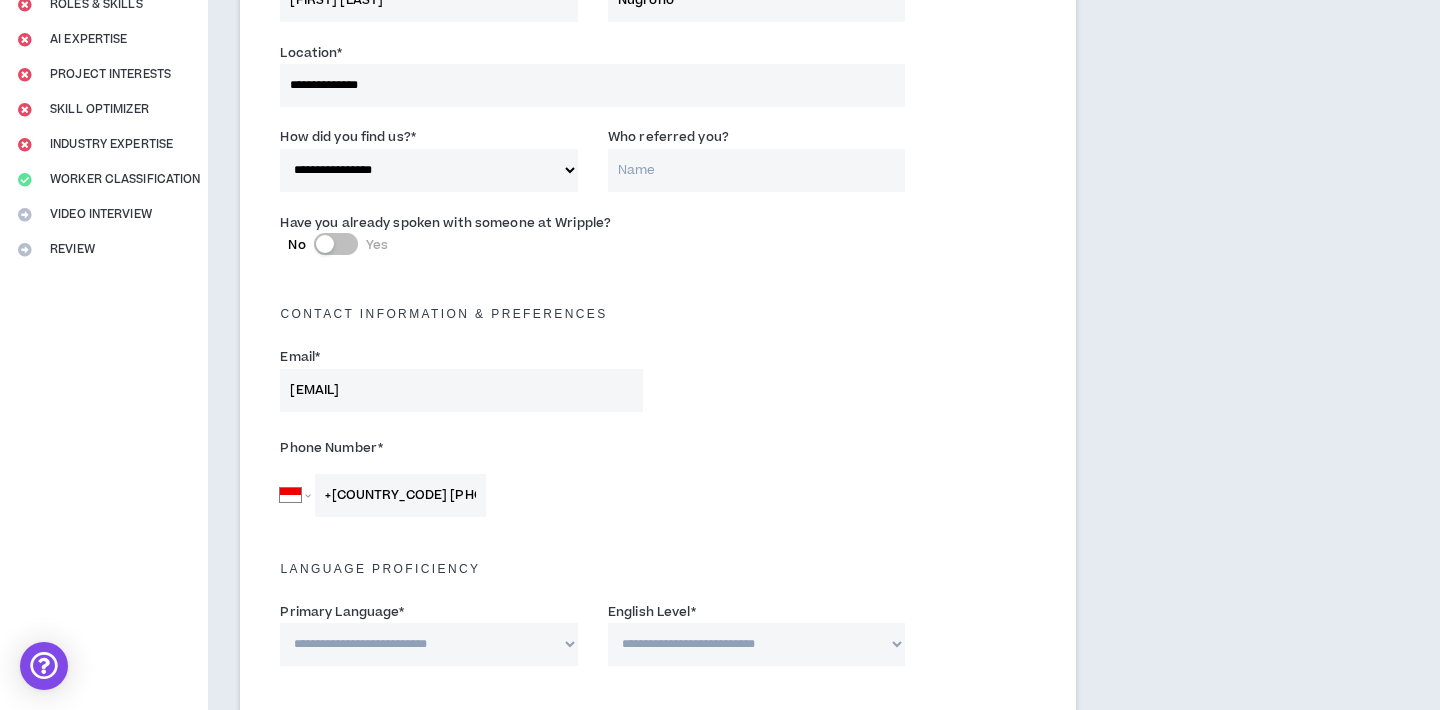type on "+[COUNTRY_CODE] [PHONE]" 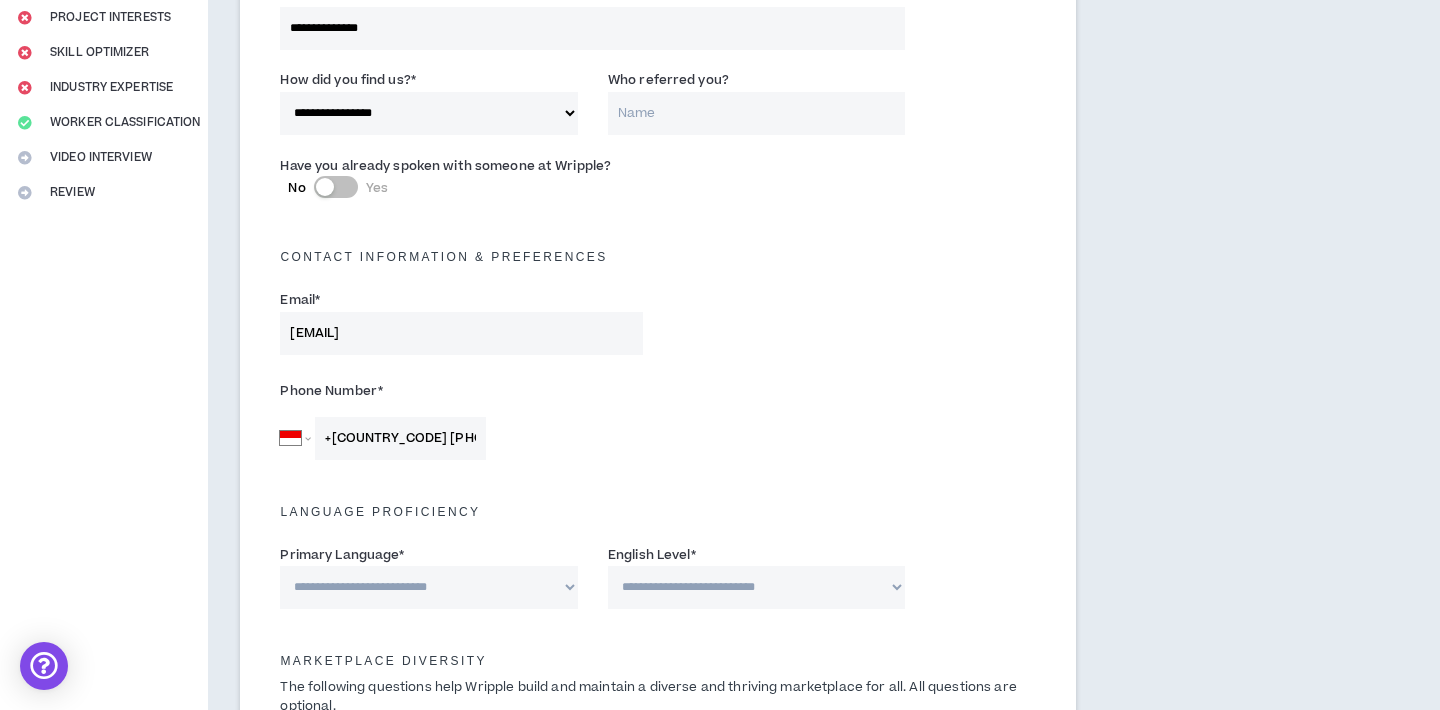 scroll, scrollTop: 412, scrollLeft: 0, axis: vertical 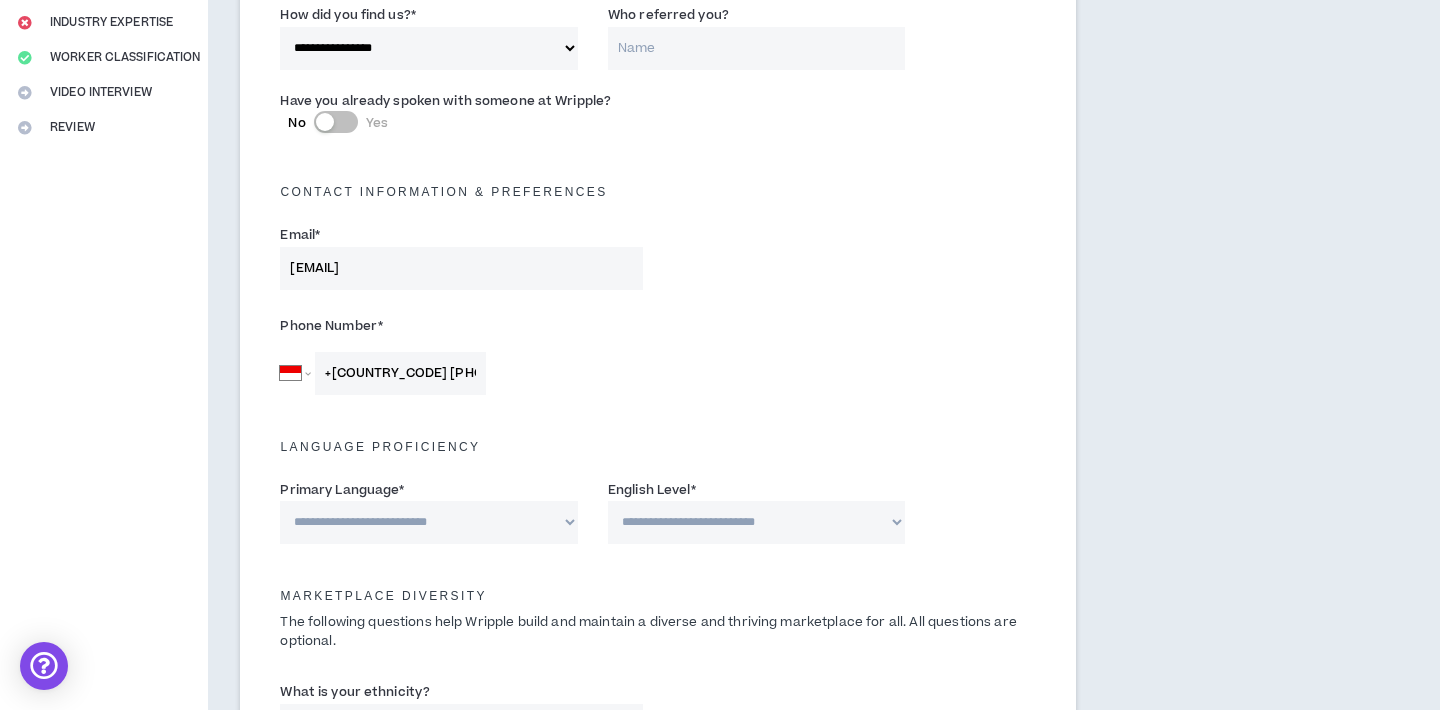 click on "**********" at bounding box center (429, 522) 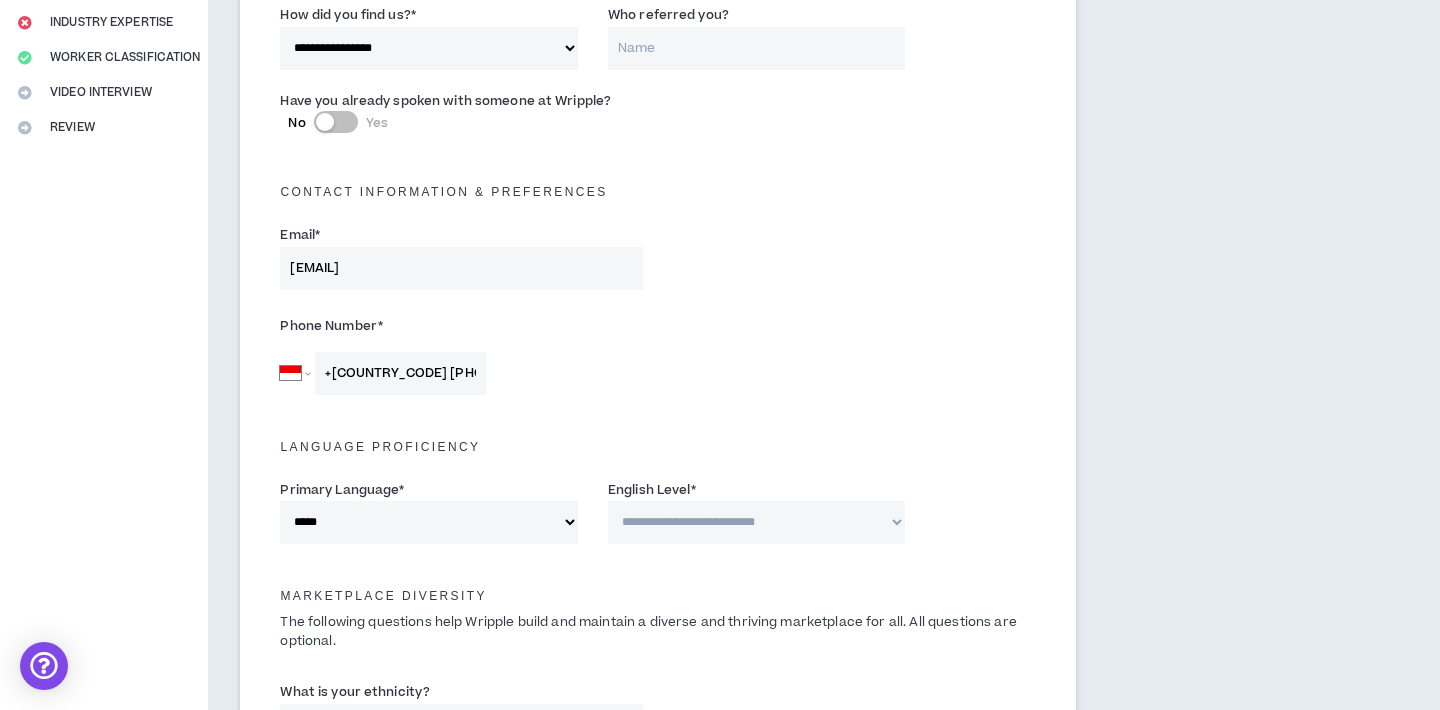 click on "**********" at bounding box center (757, 522) 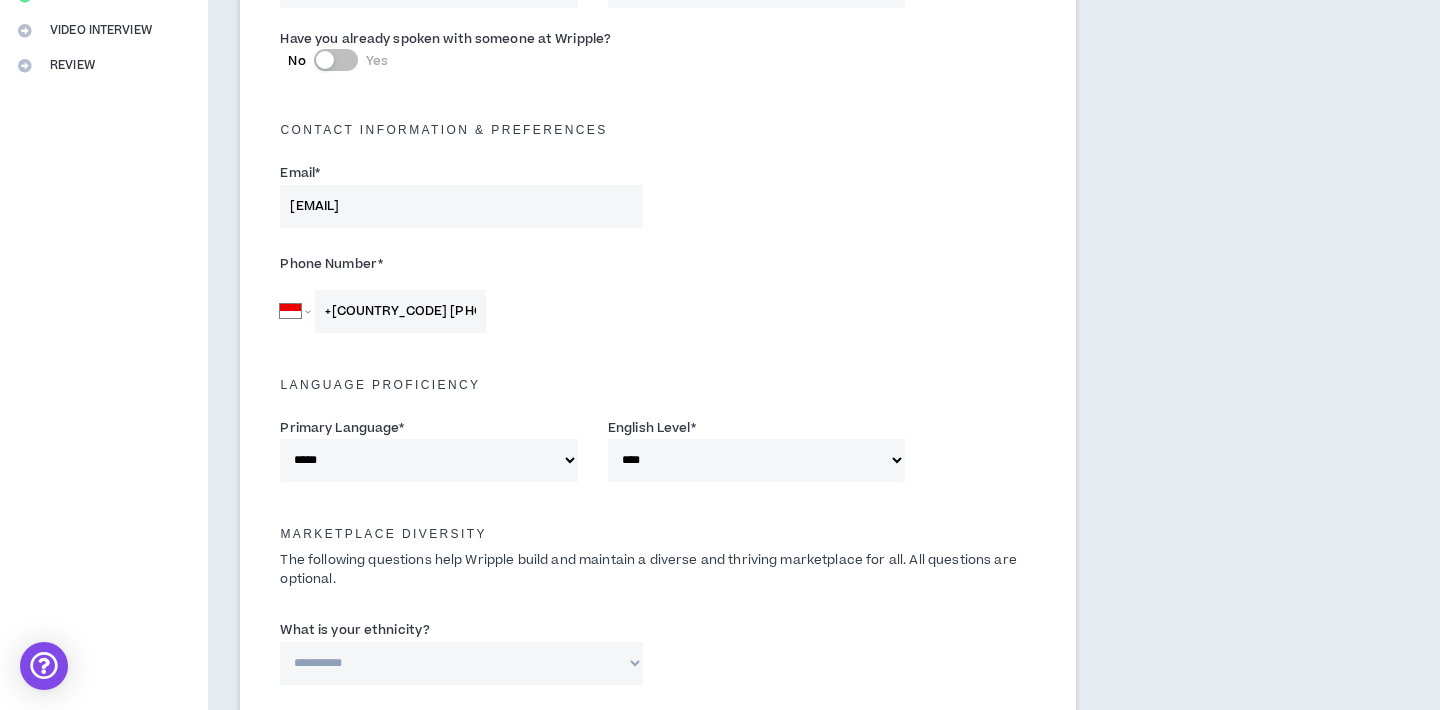 scroll, scrollTop: 640, scrollLeft: 0, axis: vertical 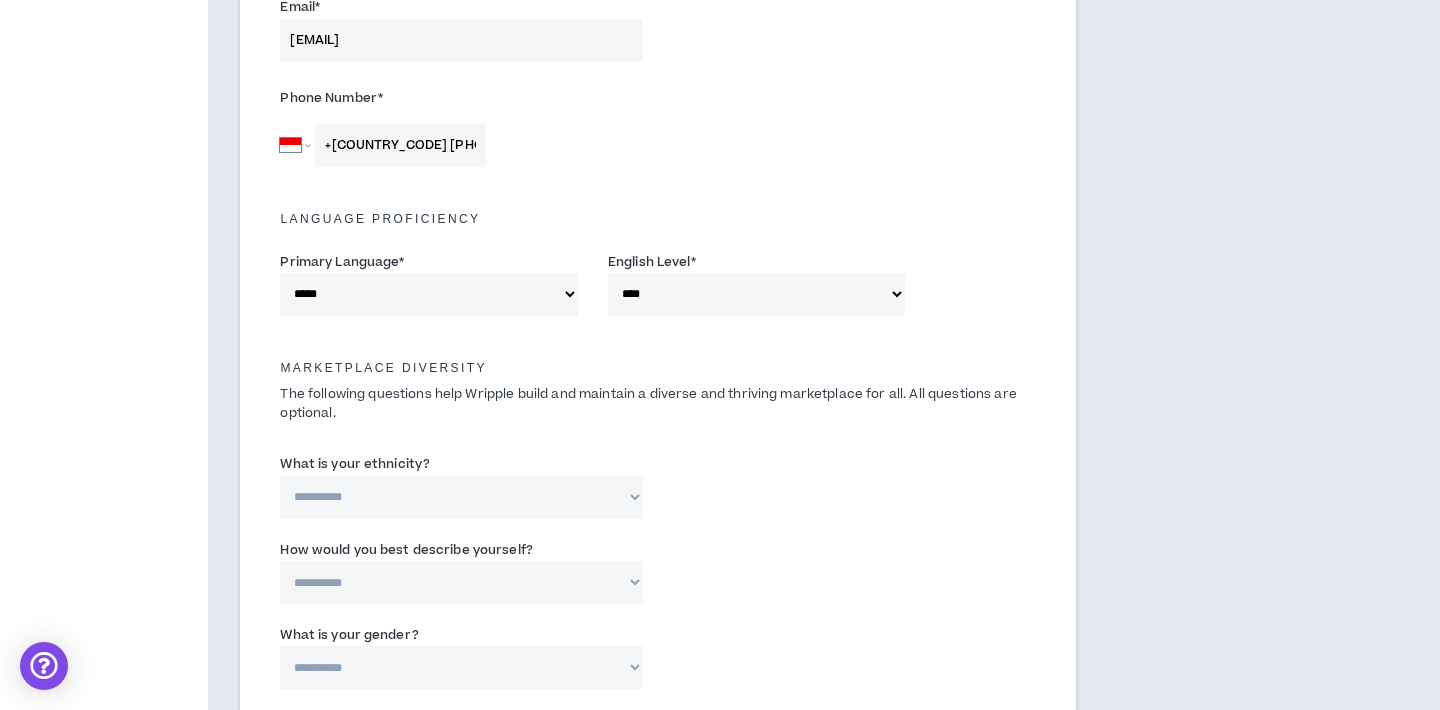 click on "**********" at bounding box center [461, 497] 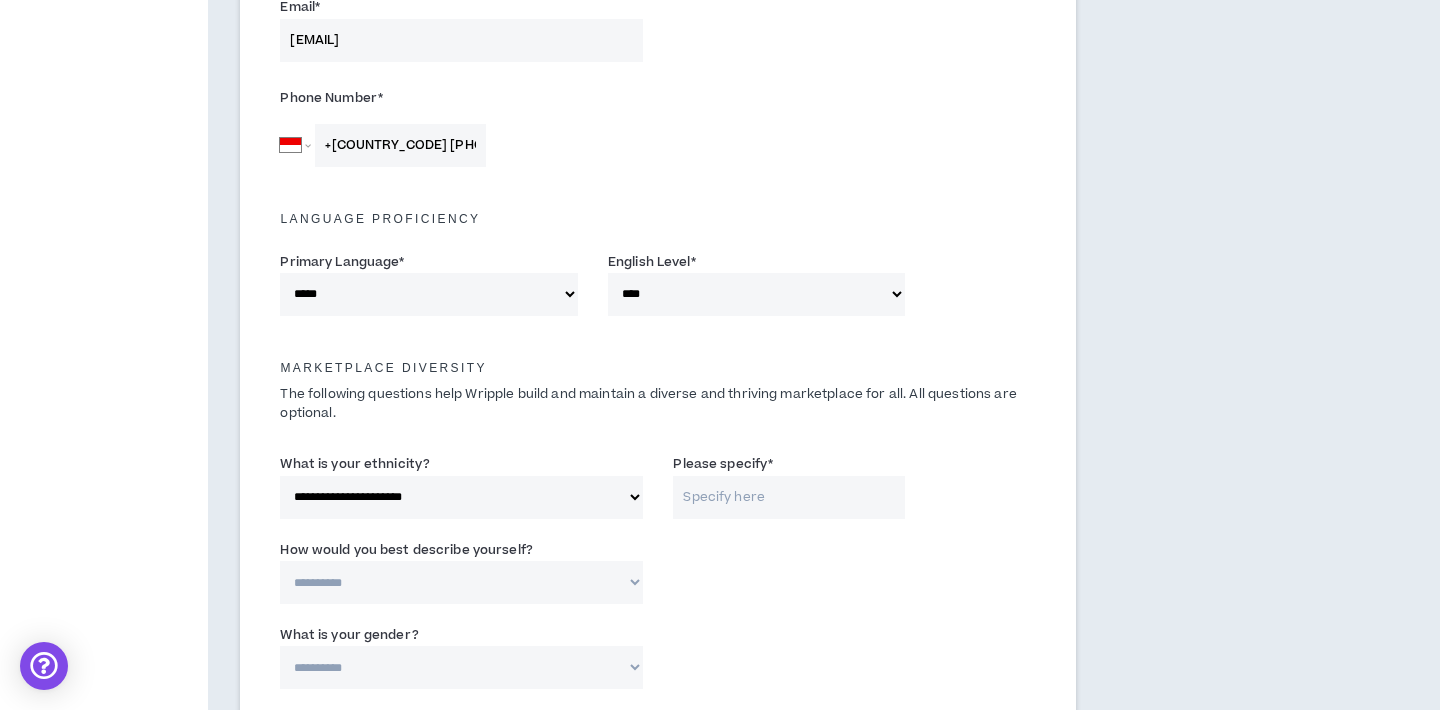 click on "Please specify  *" at bounding box center (789, 497) 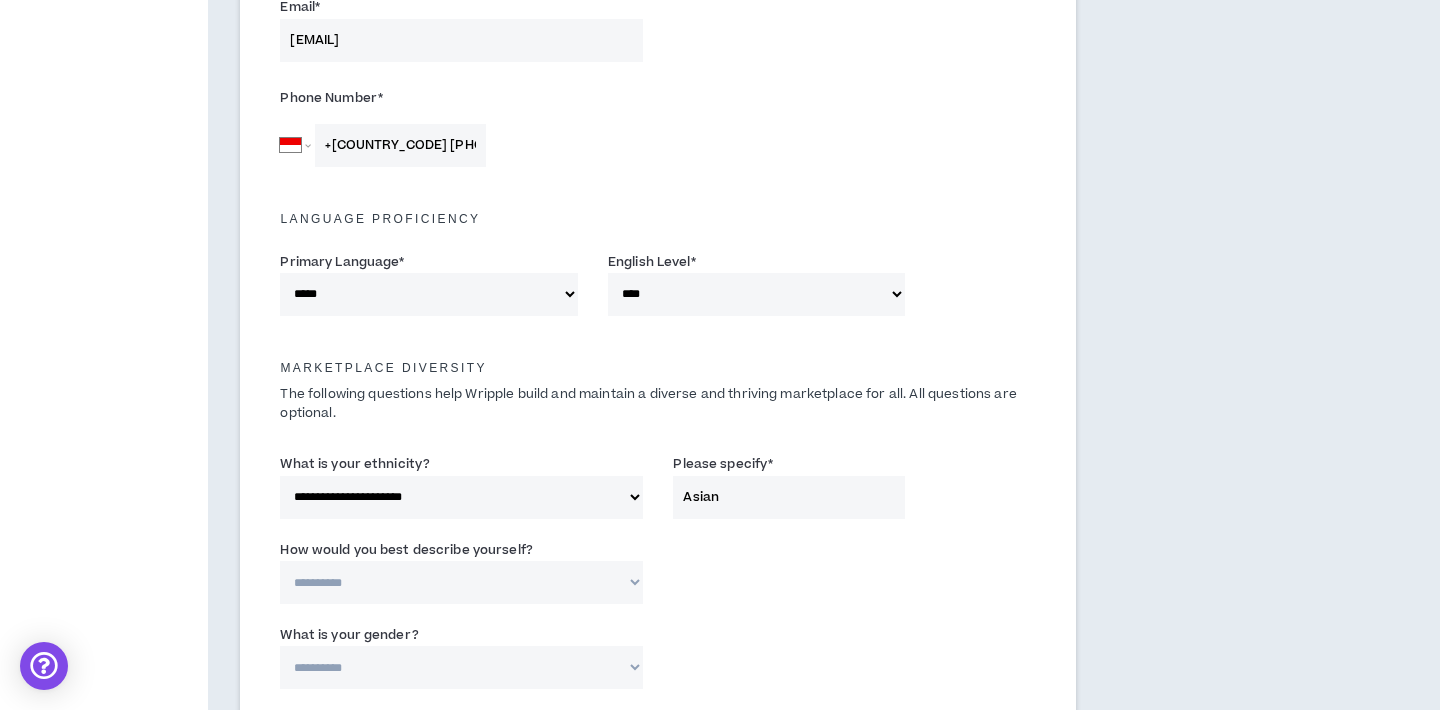 type on "Asian" 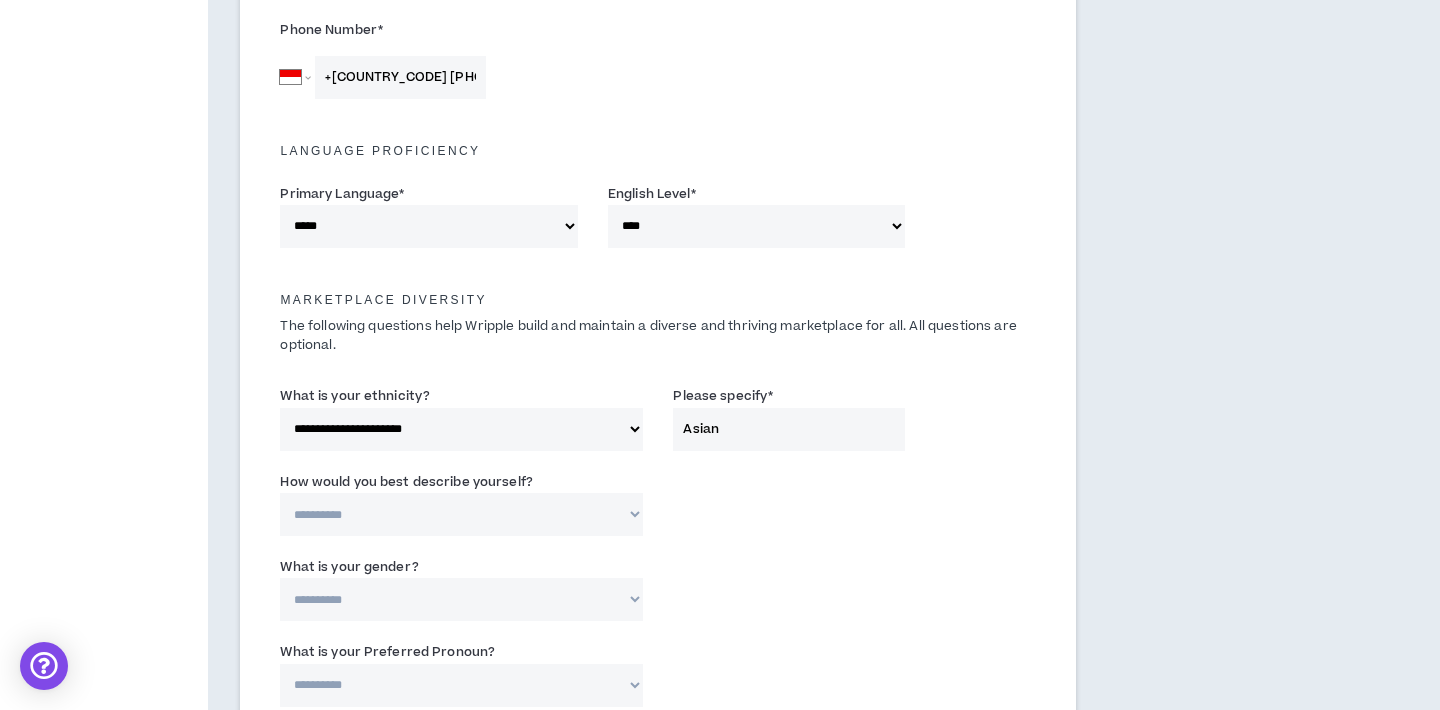 scroll, scrollTop: 712, scrollLeft: 0, axis: vertical 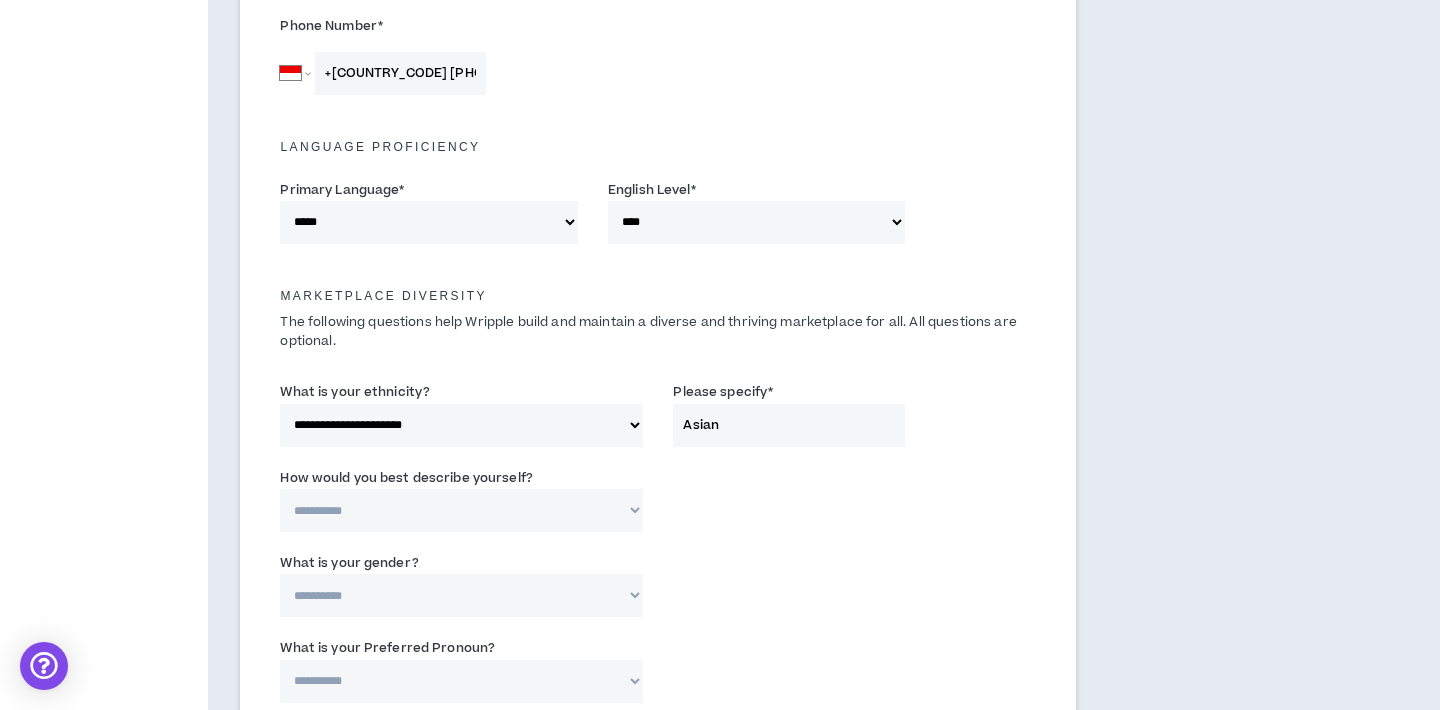 click on "**********" at bounding box center [461, 510] 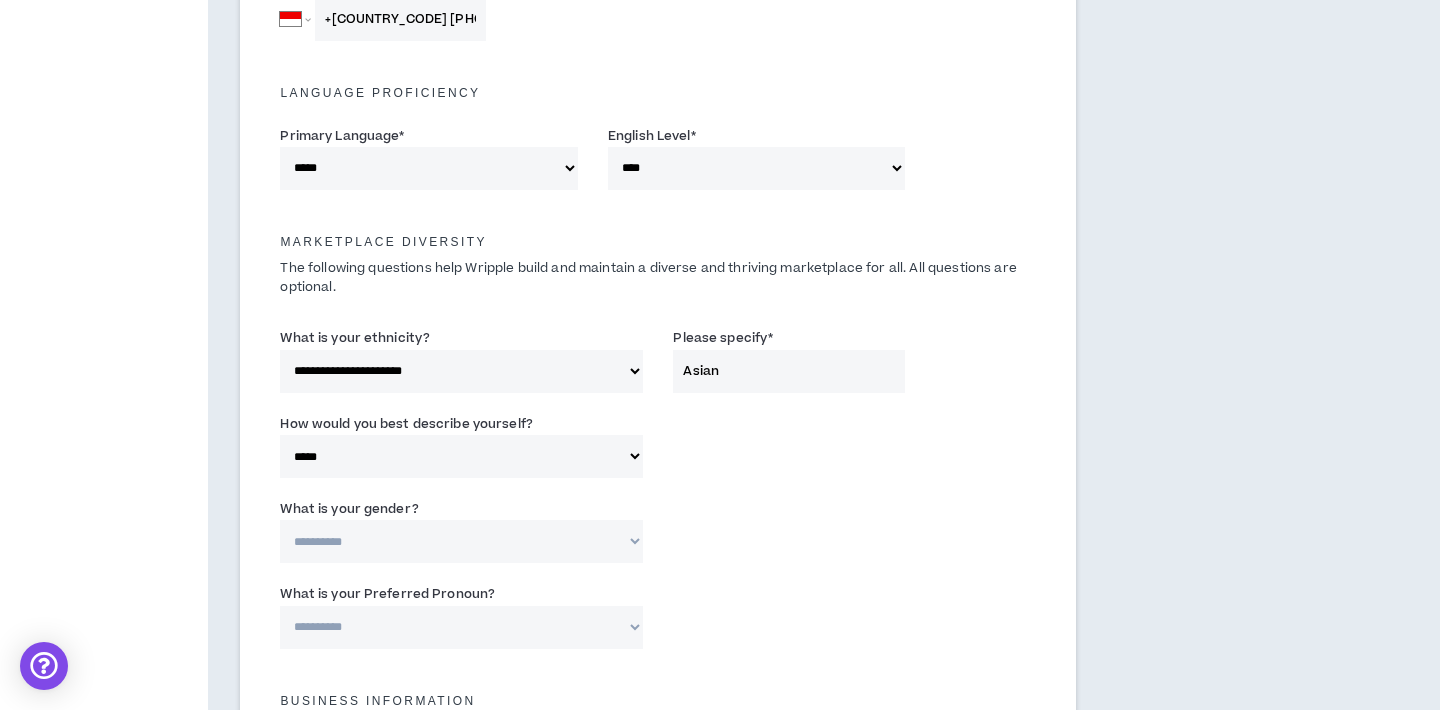 scroll, scrollTop: 770, scrollLeft: 0, axis: vertical 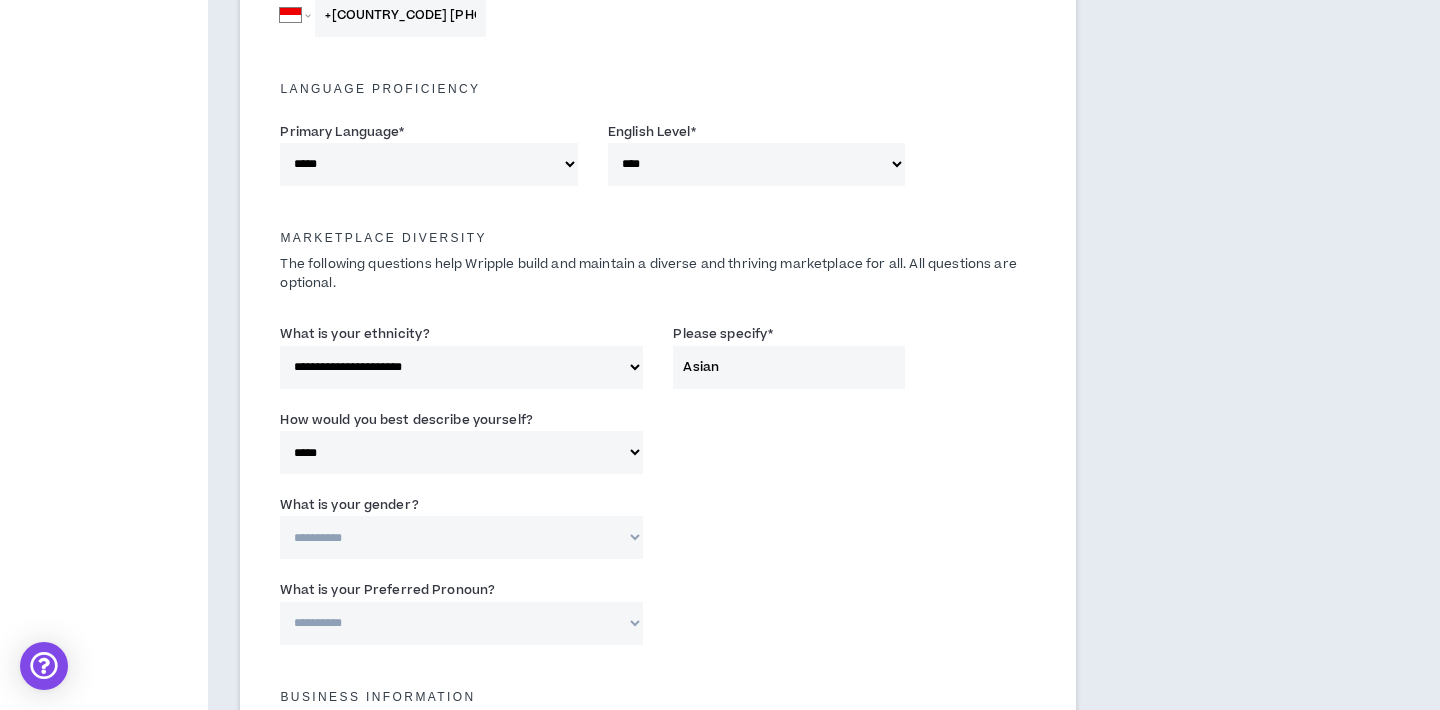 click on "**********" at bounding box center [461, 367] 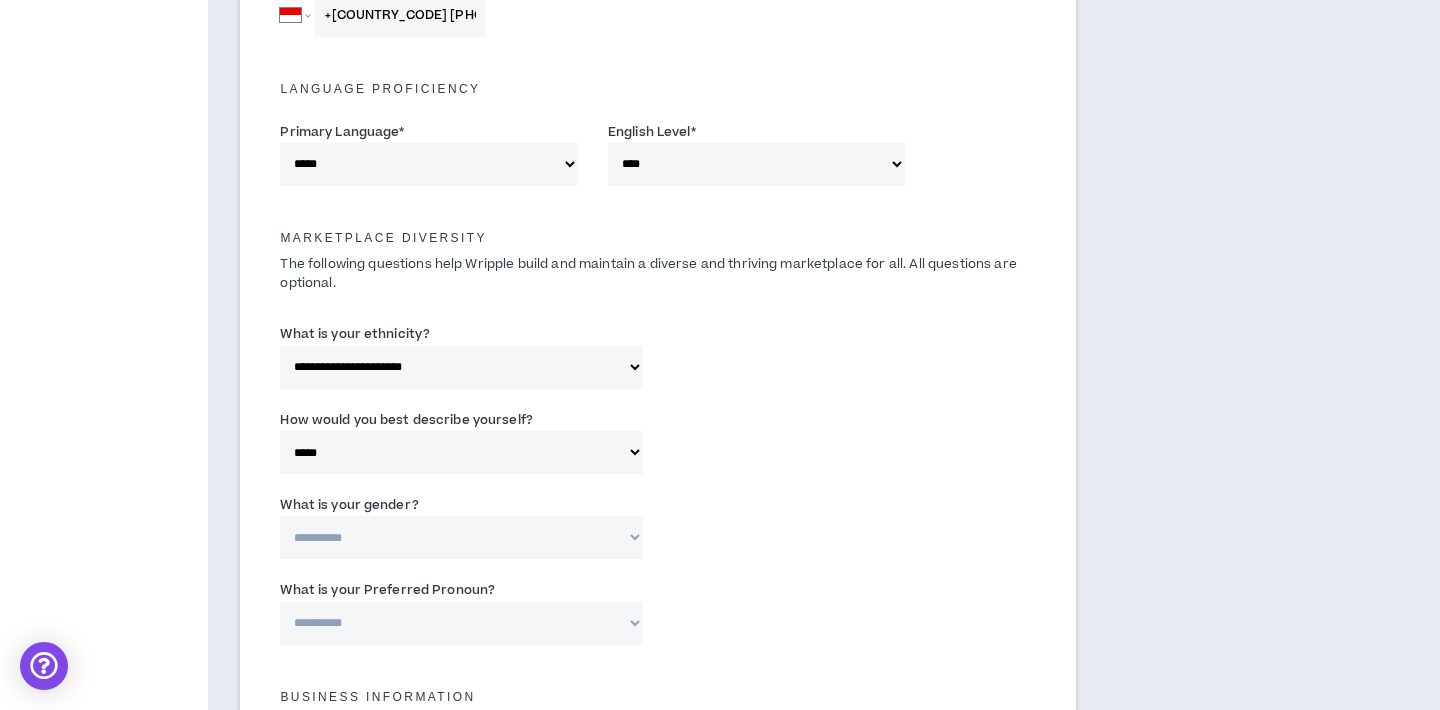 click on "**********" at bounding box center [461, 452] 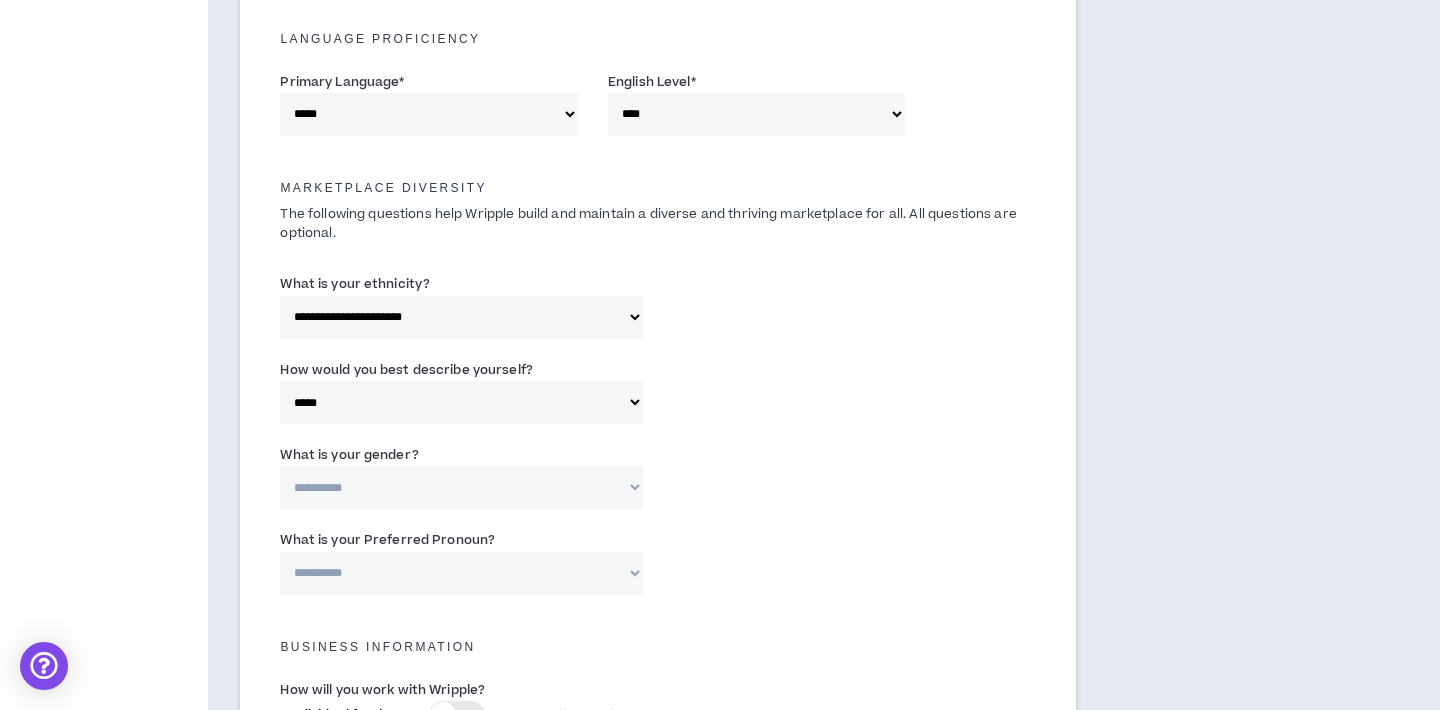 scroll, scrollTop: 831, scrollLeft: 0, axis: vertical 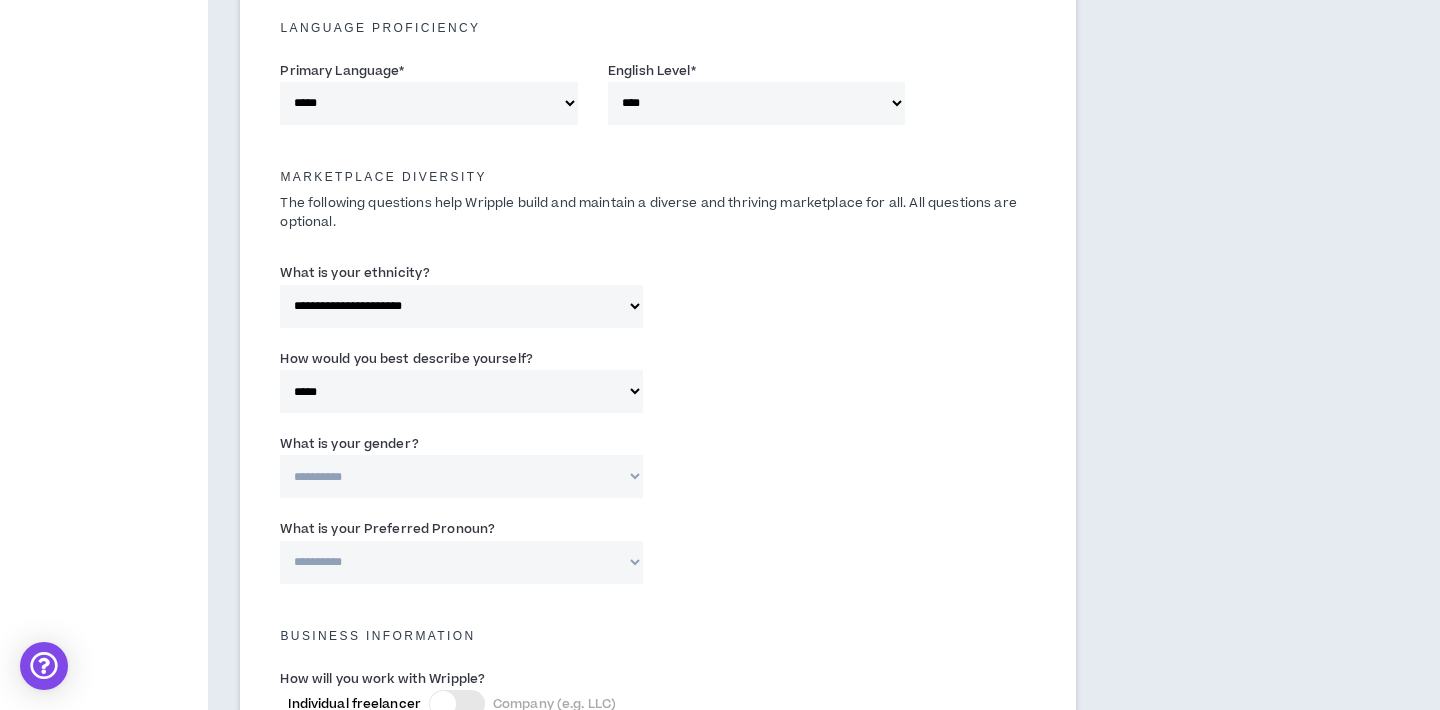 click on "**********" at bounding box center [461, 476] 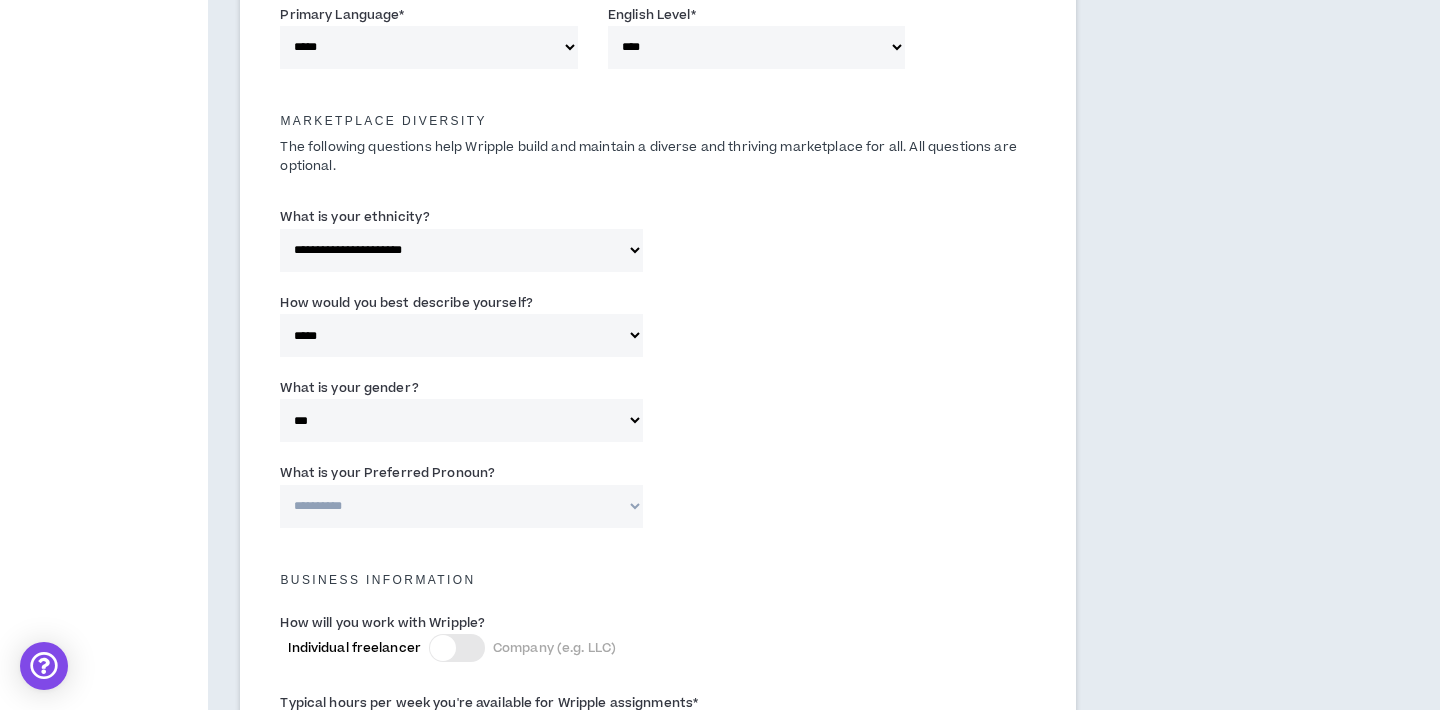 scroll, scrollTop: 893, scrollLeft: 0, axis: vertical 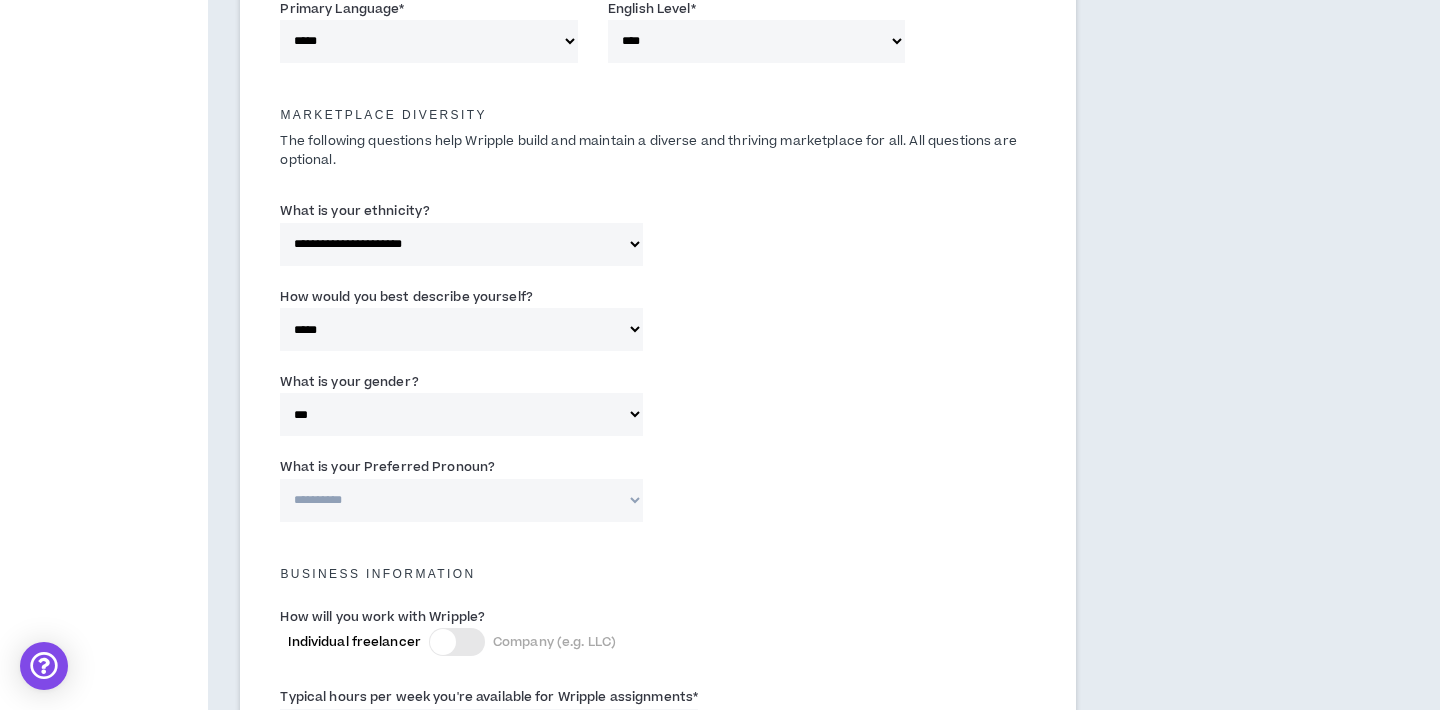 click on "**********" at bounding box center [461, 500] 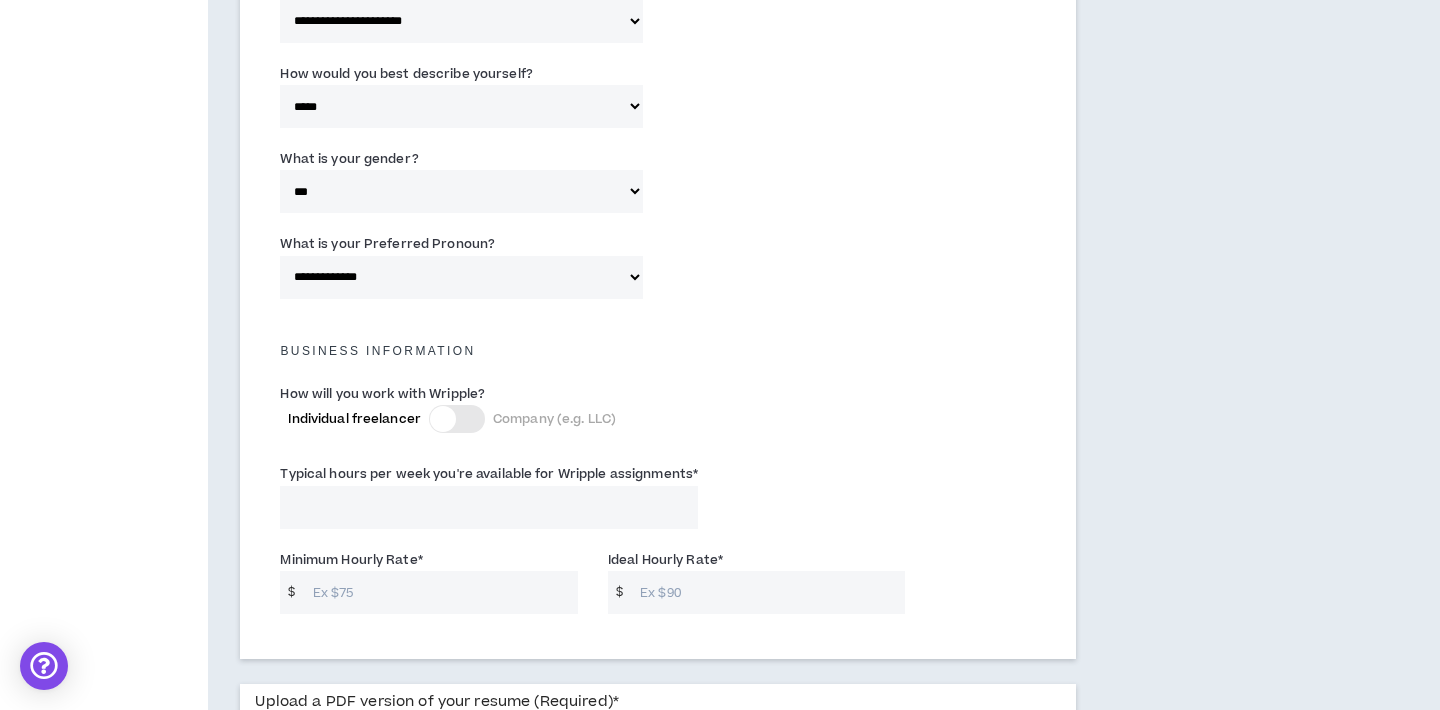 scroll, scrollTop: 1126, scrollLeft: 0, axis: vertical 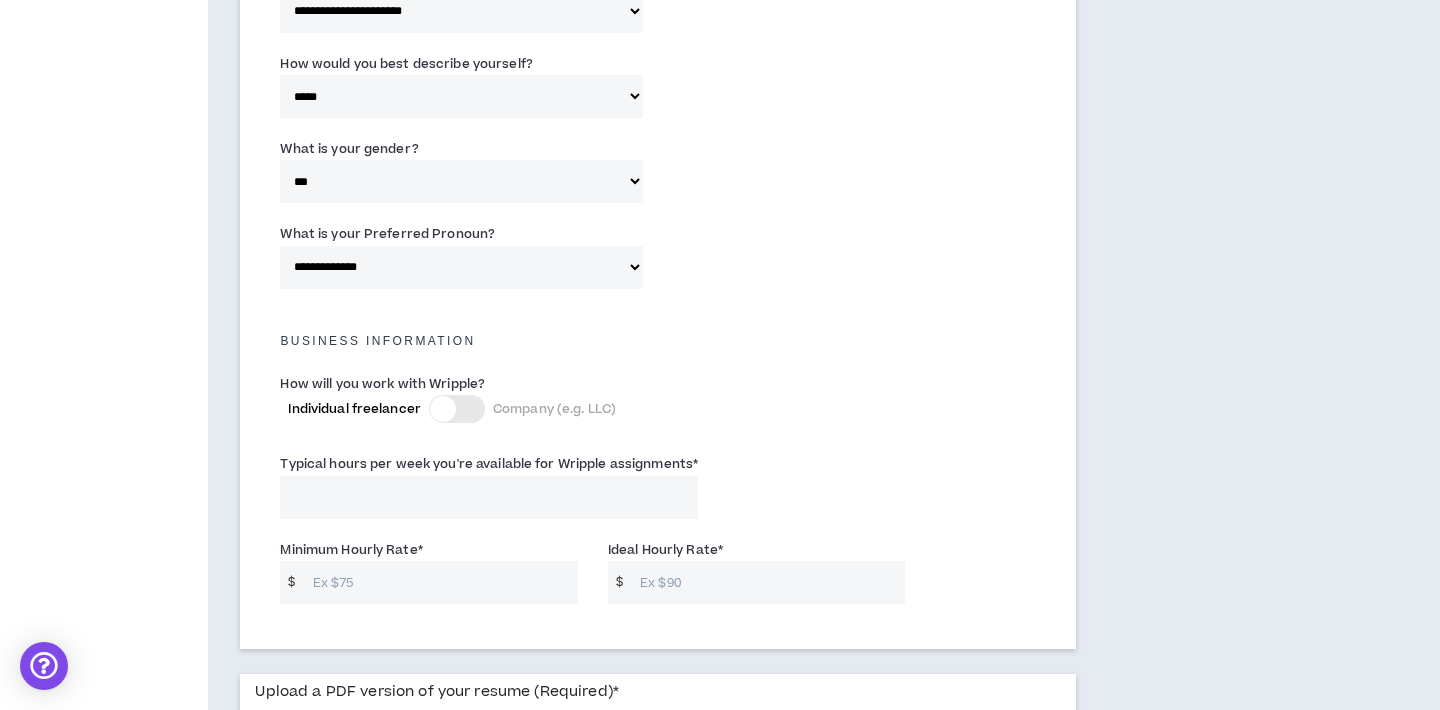 click on "Typical hours per week you're available for Wripple assignments  *" at bounding box center [489, 497] 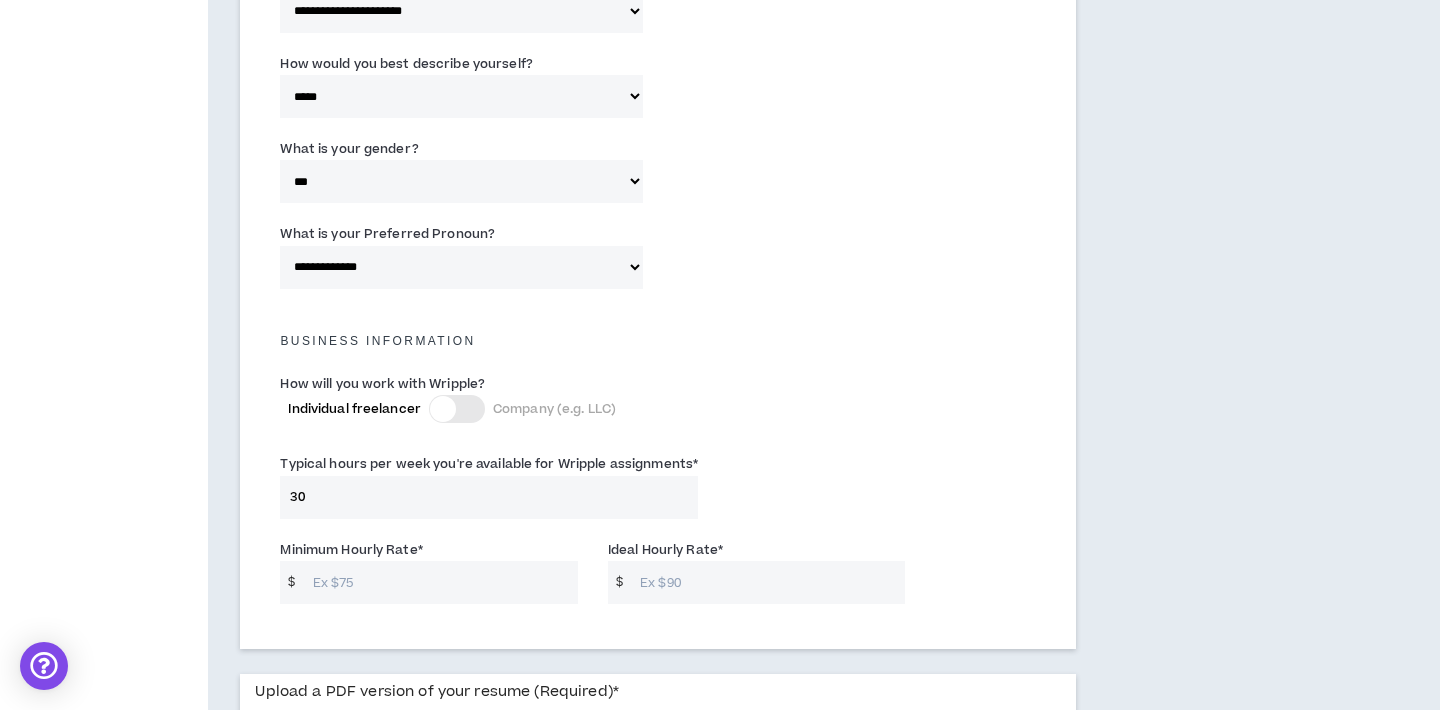 type on "30" 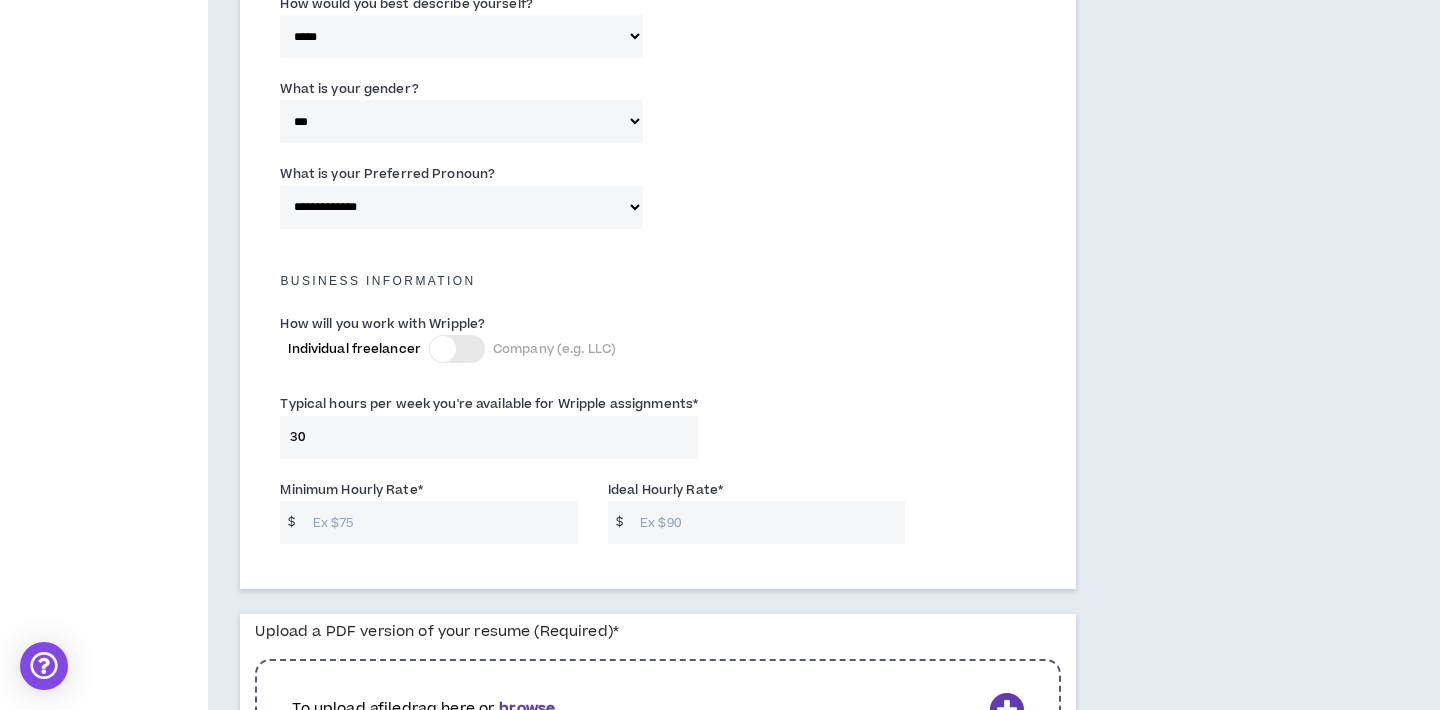 click on "Minimum Hourly Rate  *" at bounding box center (440, 522) 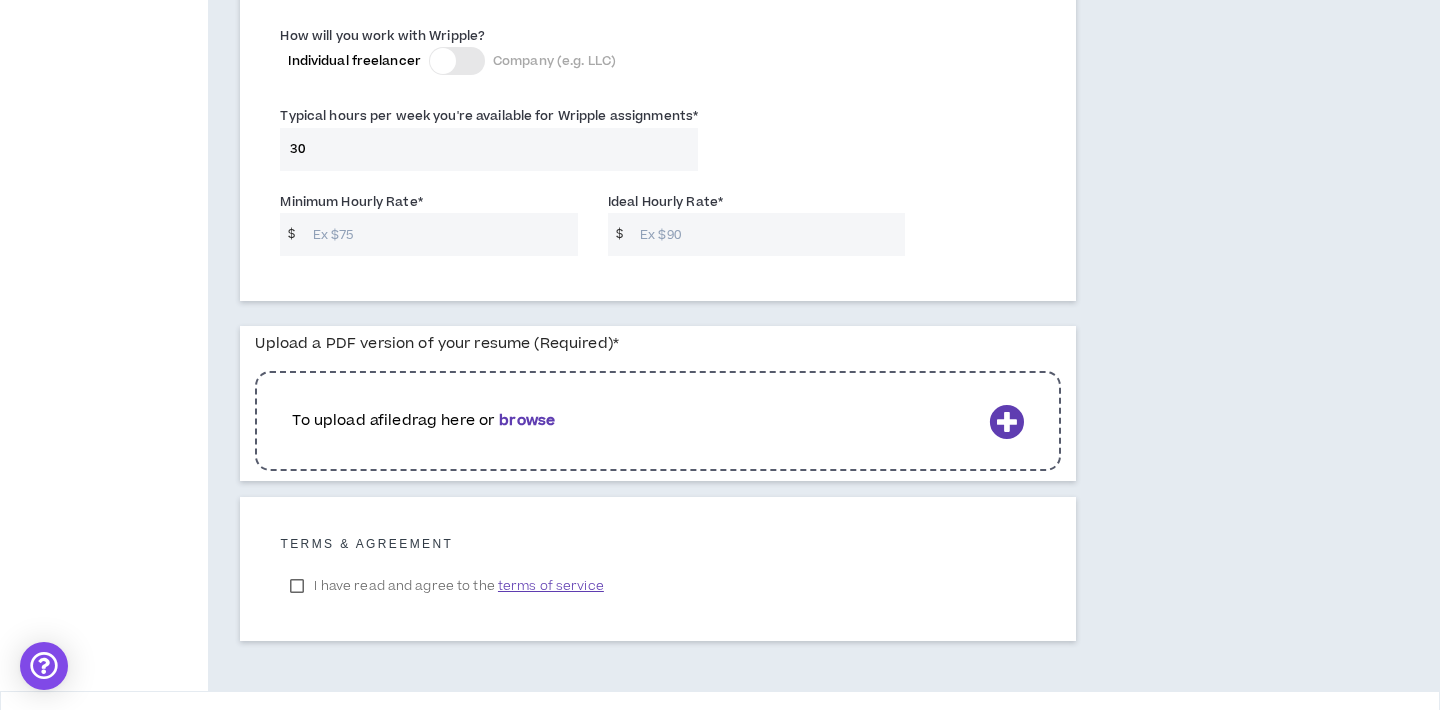 scroll, scrollTop: 1534, scrollLeft: 0, axis: vertical 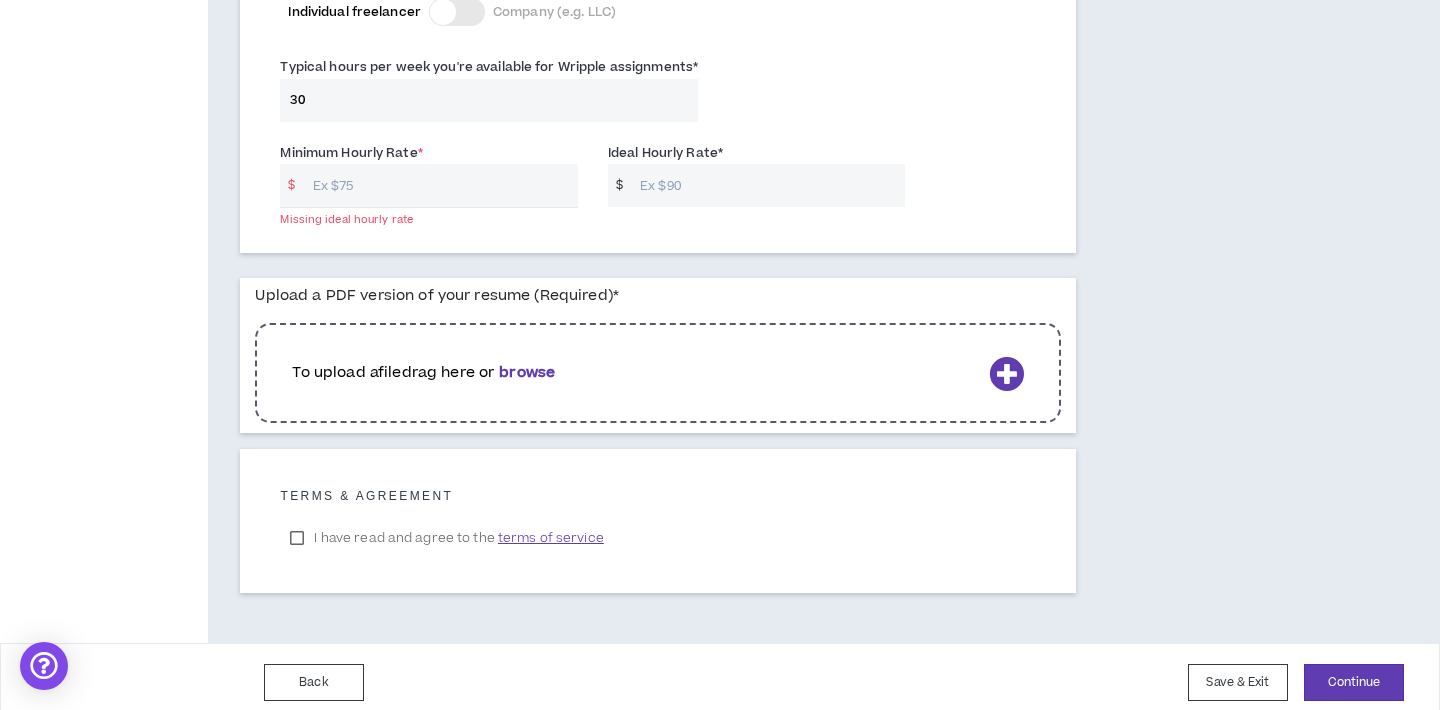 click on "*" at bounding box center [420, 153] 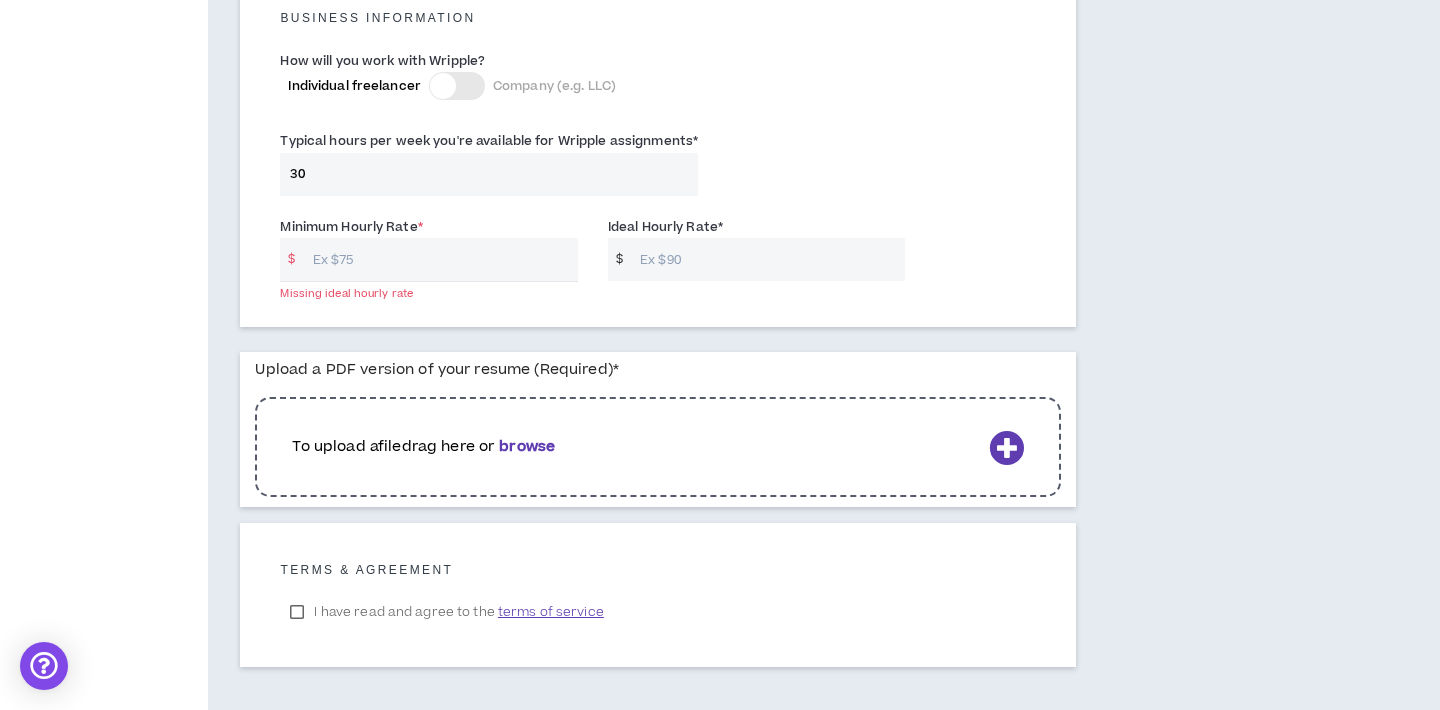 scroll, scrollTop: 1378, scrollLeft: 0, axis: vertical 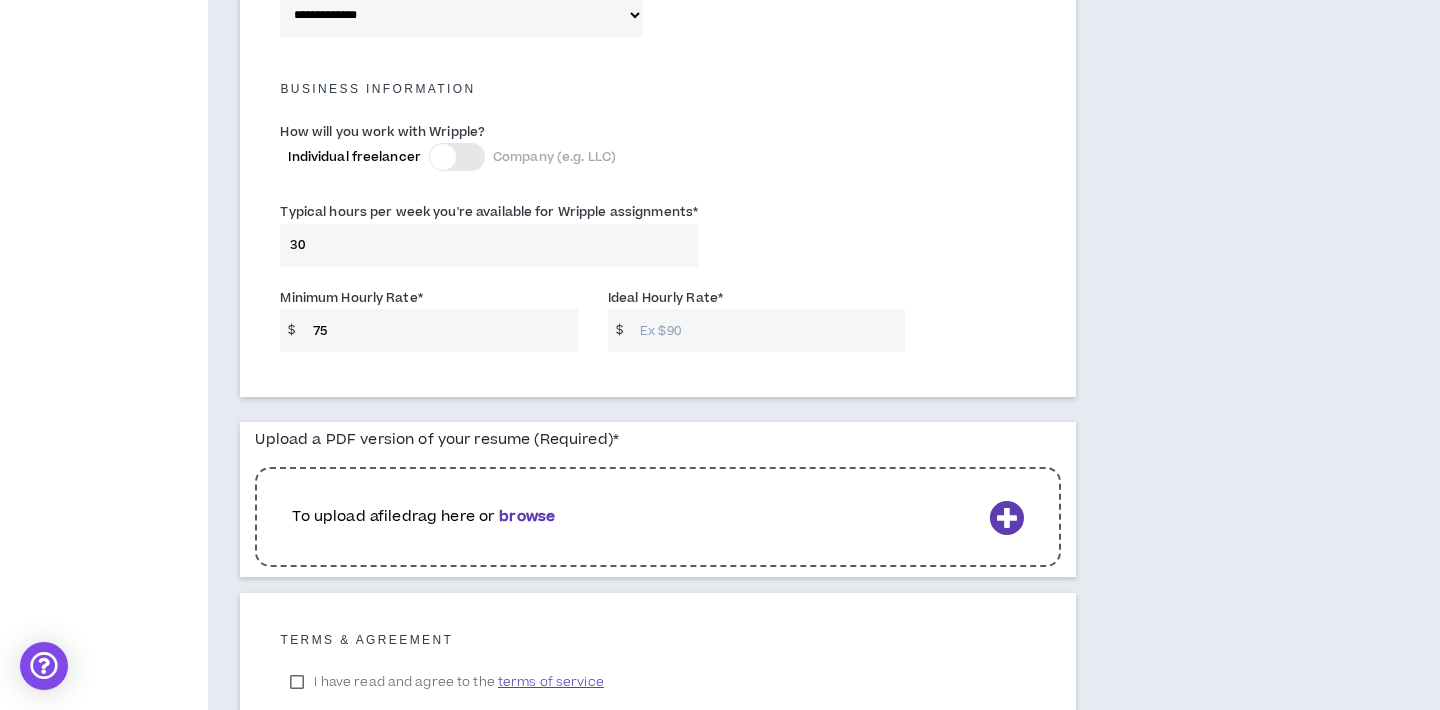 click on "Ideal Hourly Rate  *" at bounding box center [767, 330] 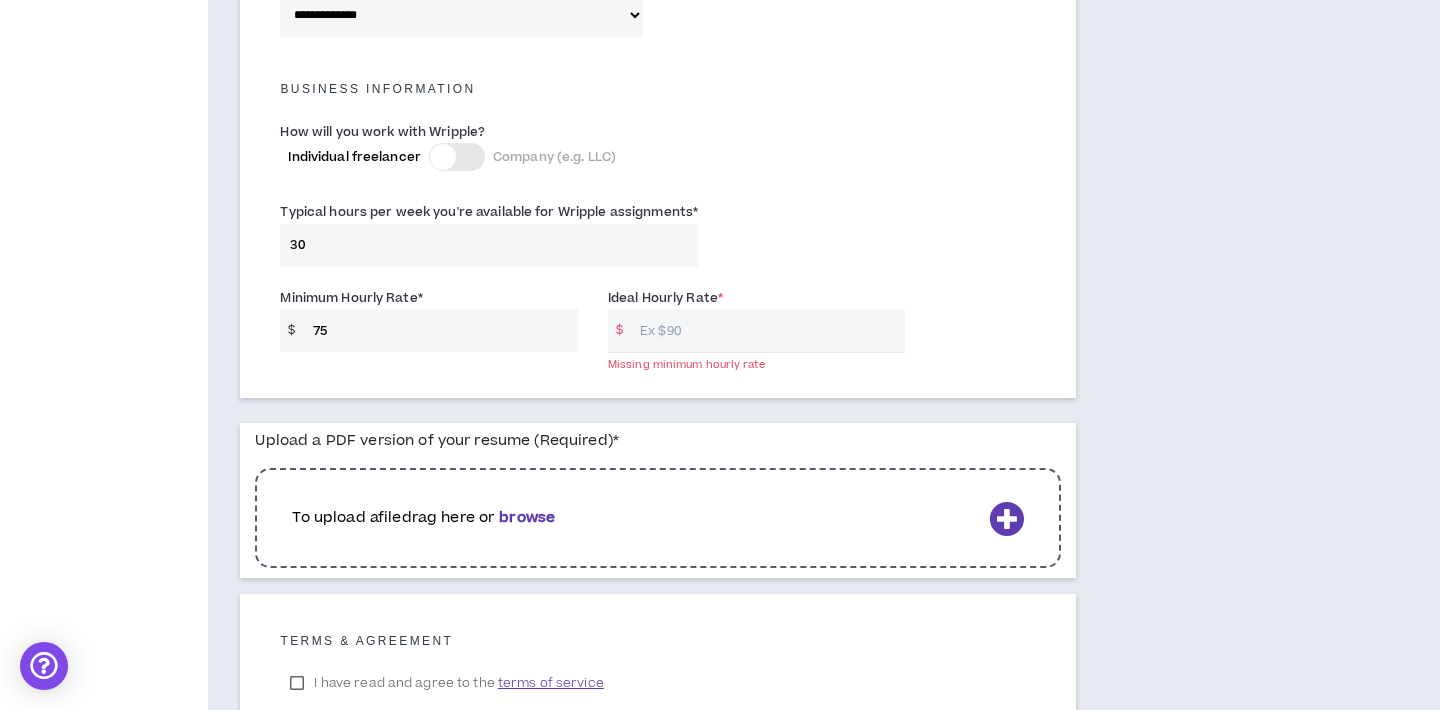 drag, startPoint x: 347, startPoint y: 334, endPoint x: 241, endPoint y: 323, distance: 106.56923 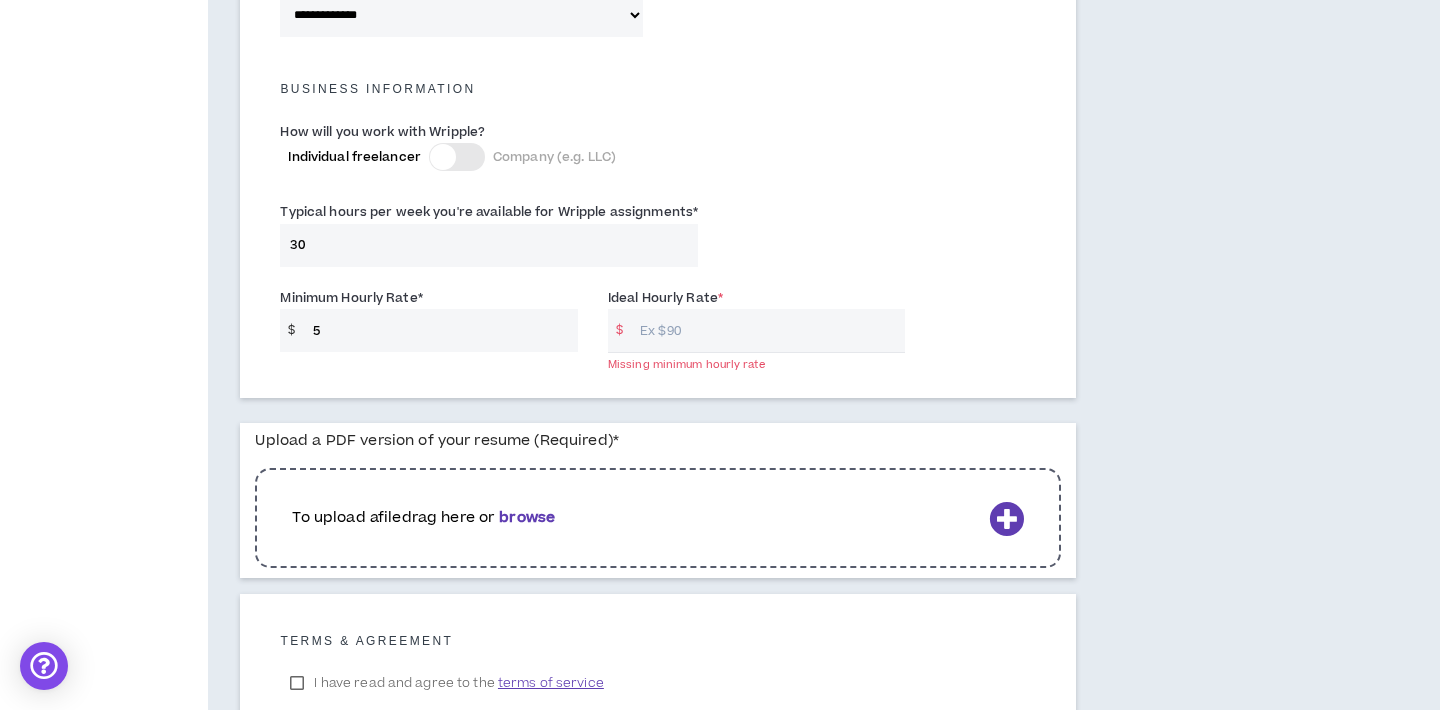 type on "5" 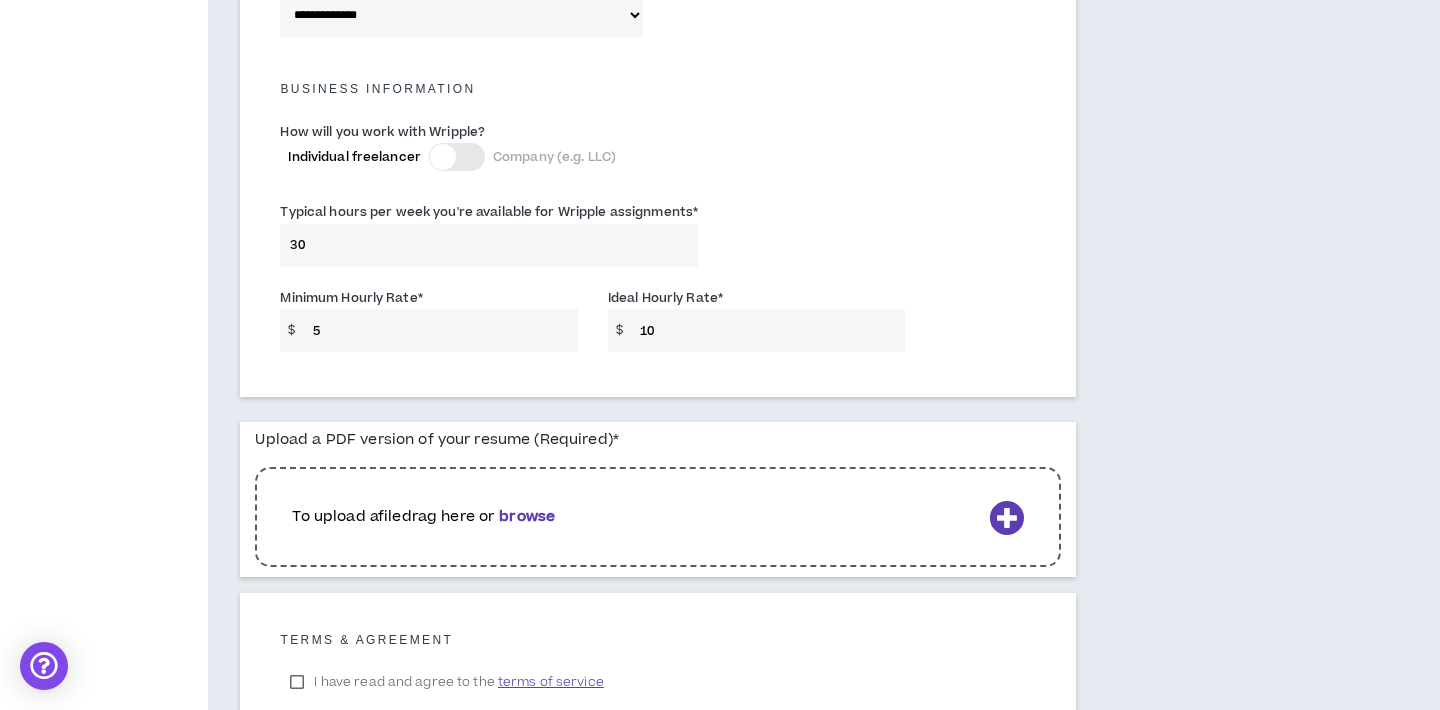 type on "10" 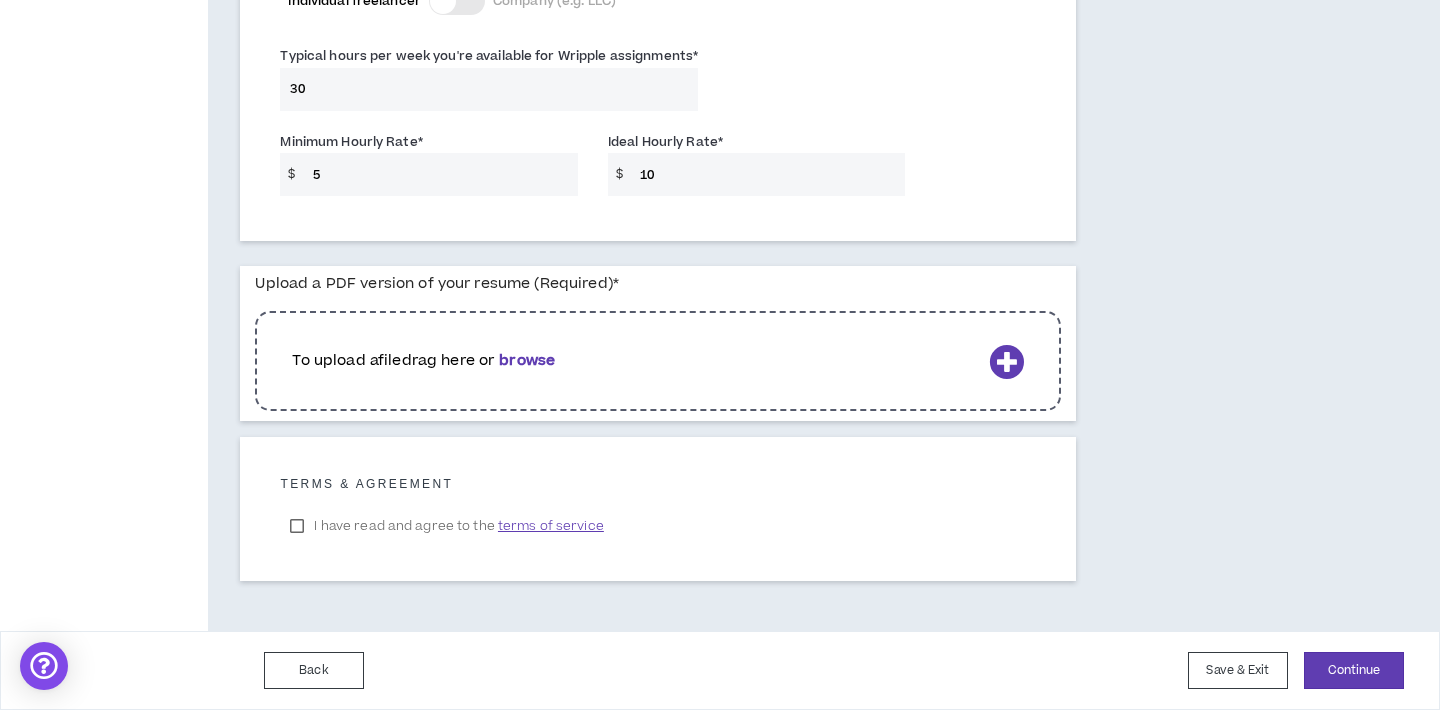 scroll, scrollTop: 1525, scrollLeft: 0, axis: vertical 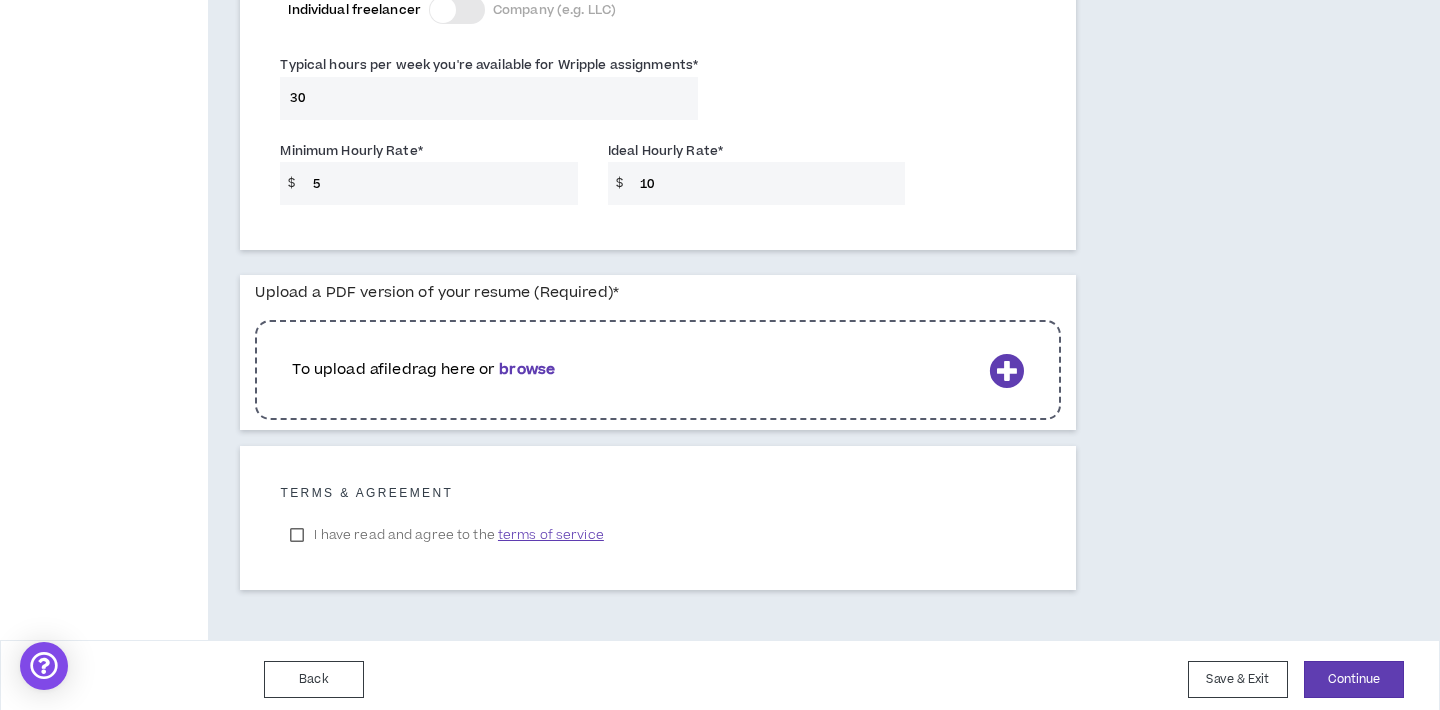 click at bounding box center [1006, 370] 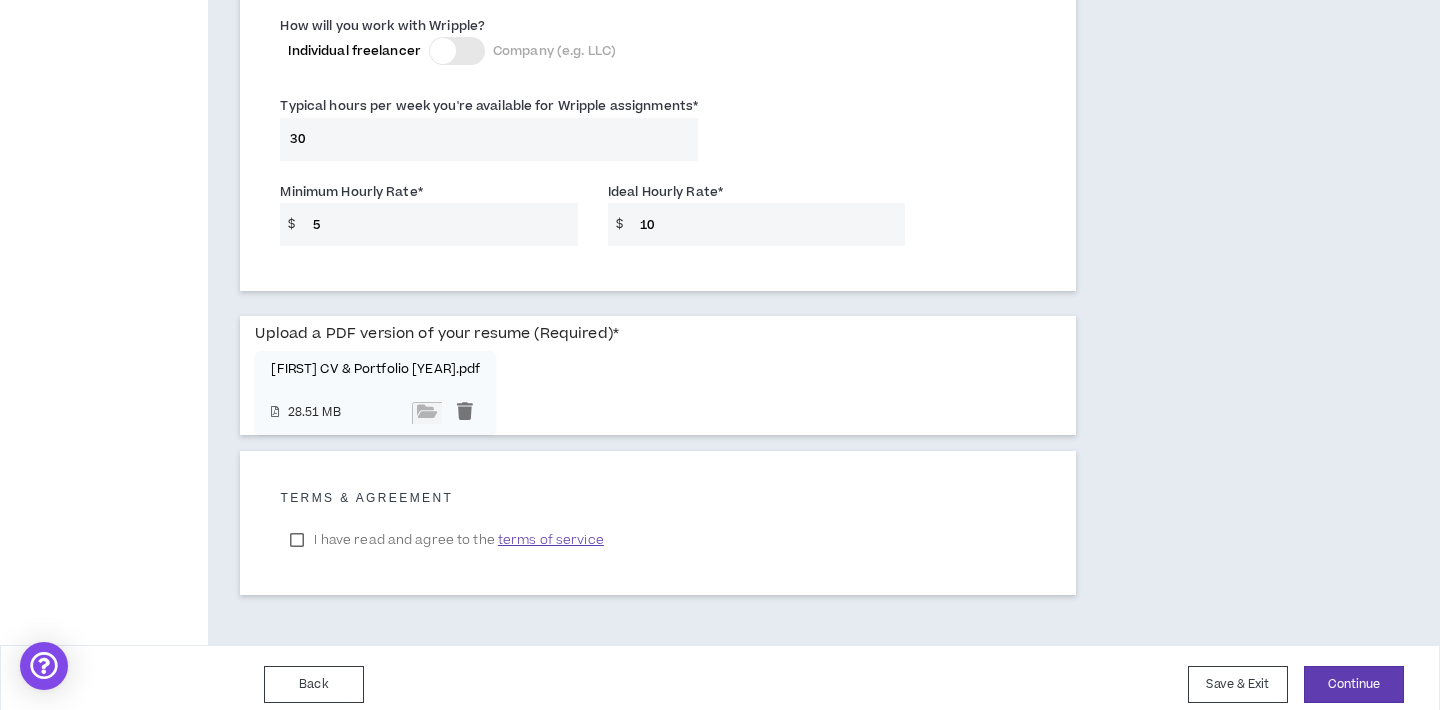 scroll, scrollTop: 1498, scrollLeft: 0, axis: vertical 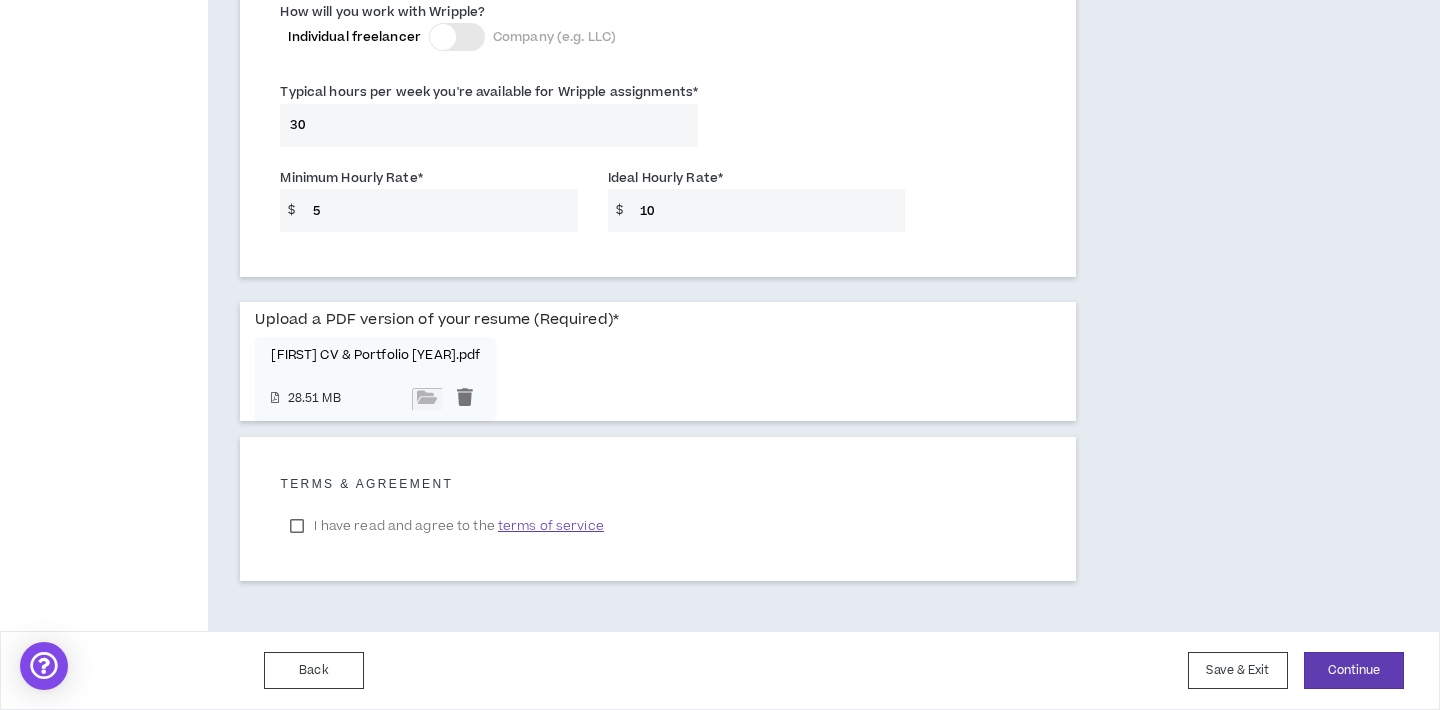 click on "I have read and agree to the    terms of service" at bounding box center [446, 526] 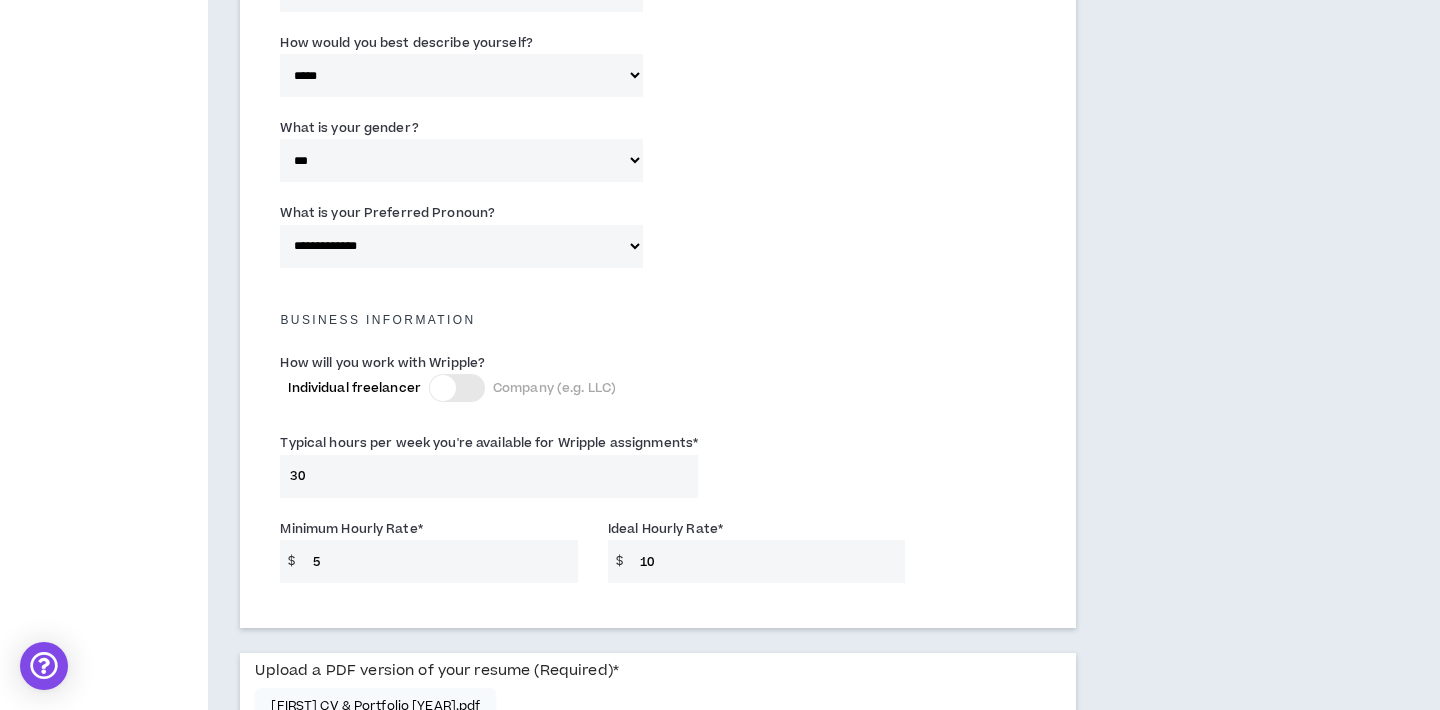 scroll, scrollTop: 1498, scrollLeft: 0, axis: vertical 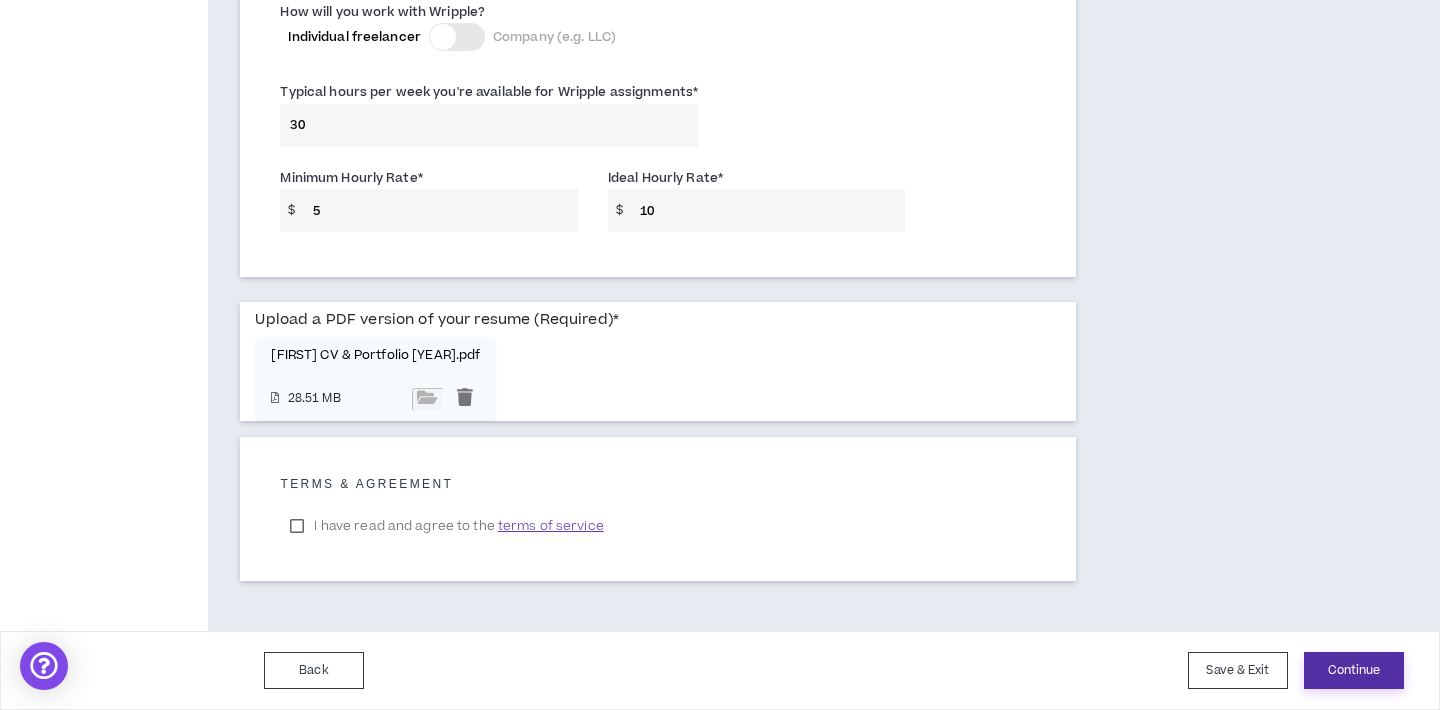 click on "Continue" at bounding box center [1354, 670] 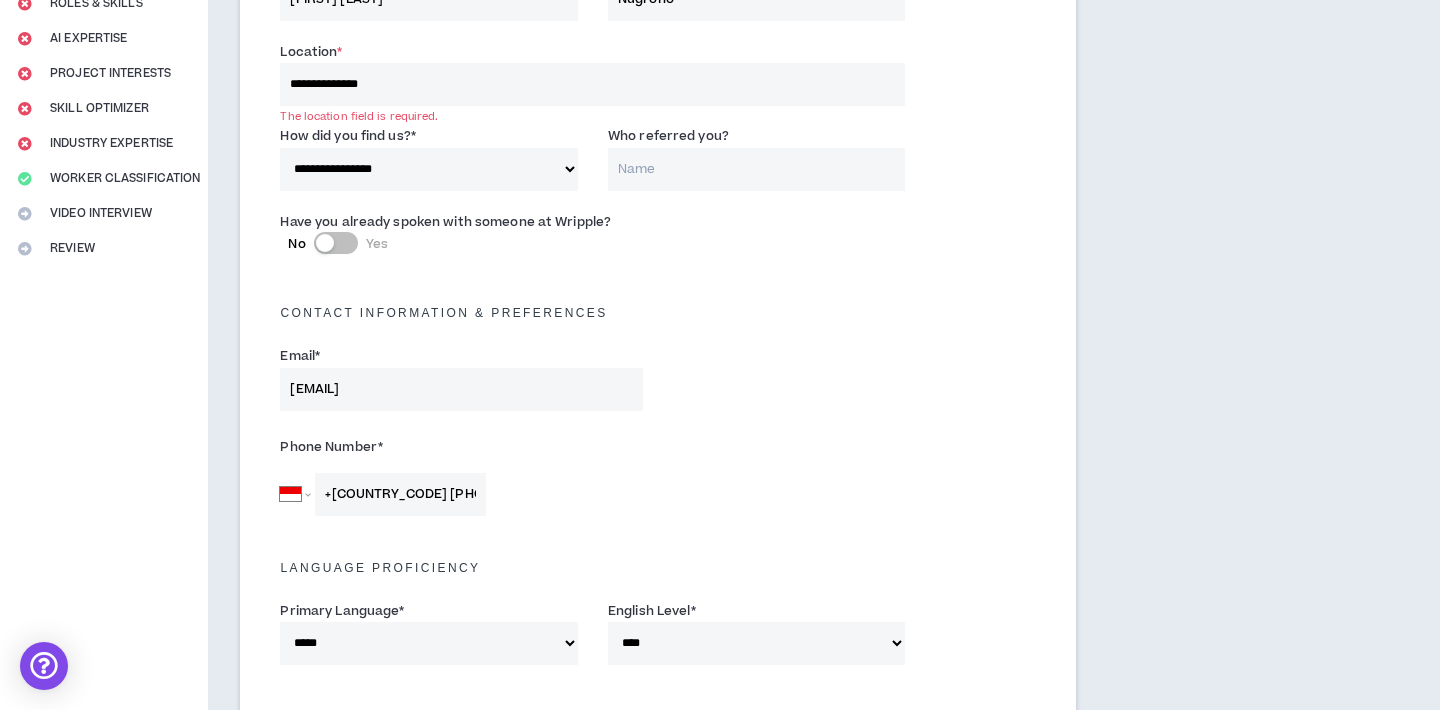 scroll, scrollTop: 286, scrollLeft: 0, axis: vertical 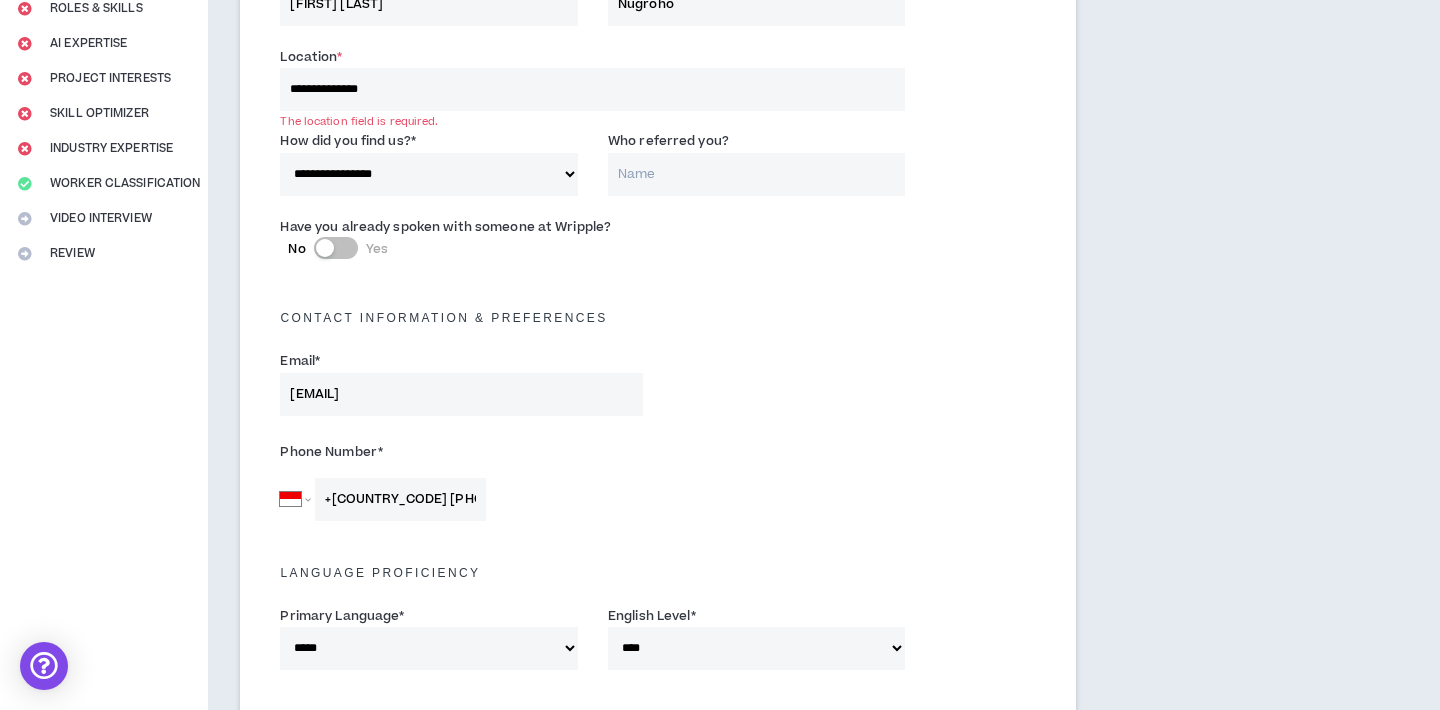 click on "**********" at bounding box center [592, 89] 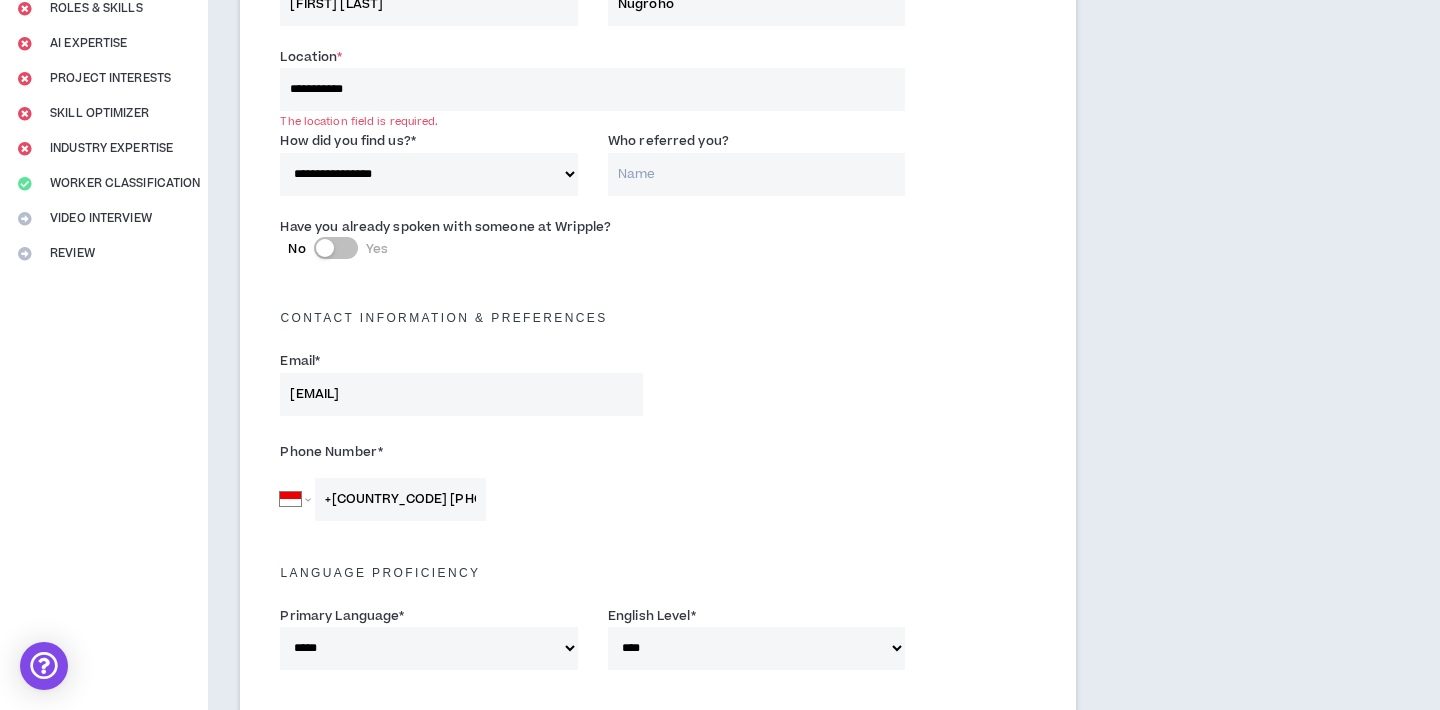 type on "**********" 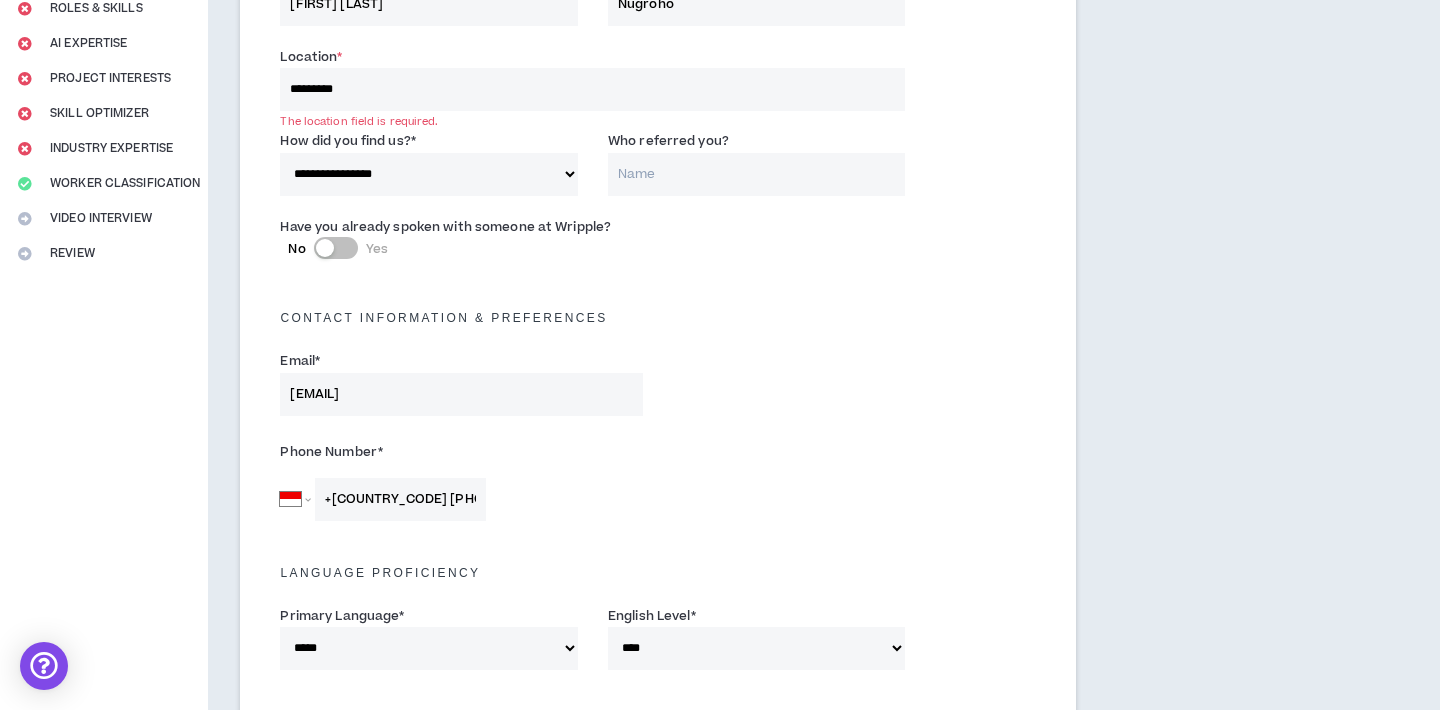 click on "**********" at bounding box center [658, 167] 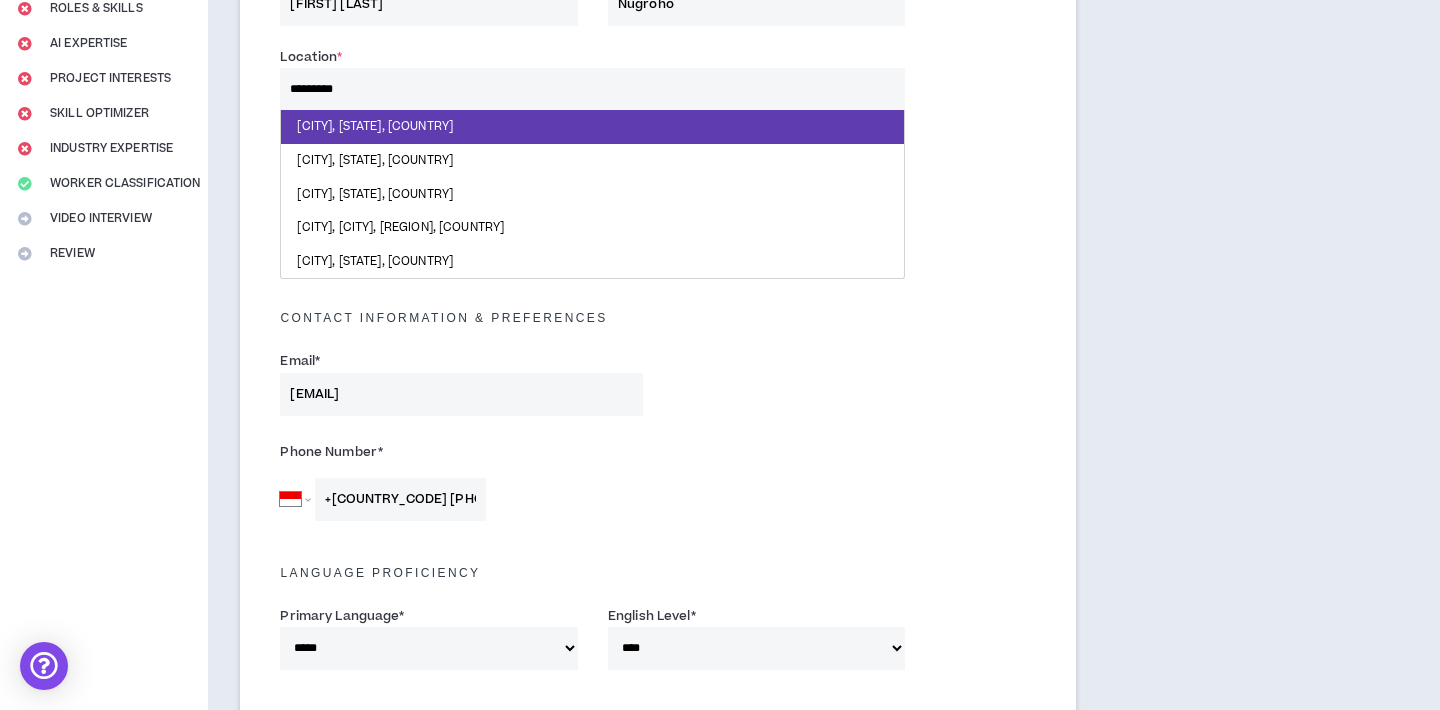 type on "*********" 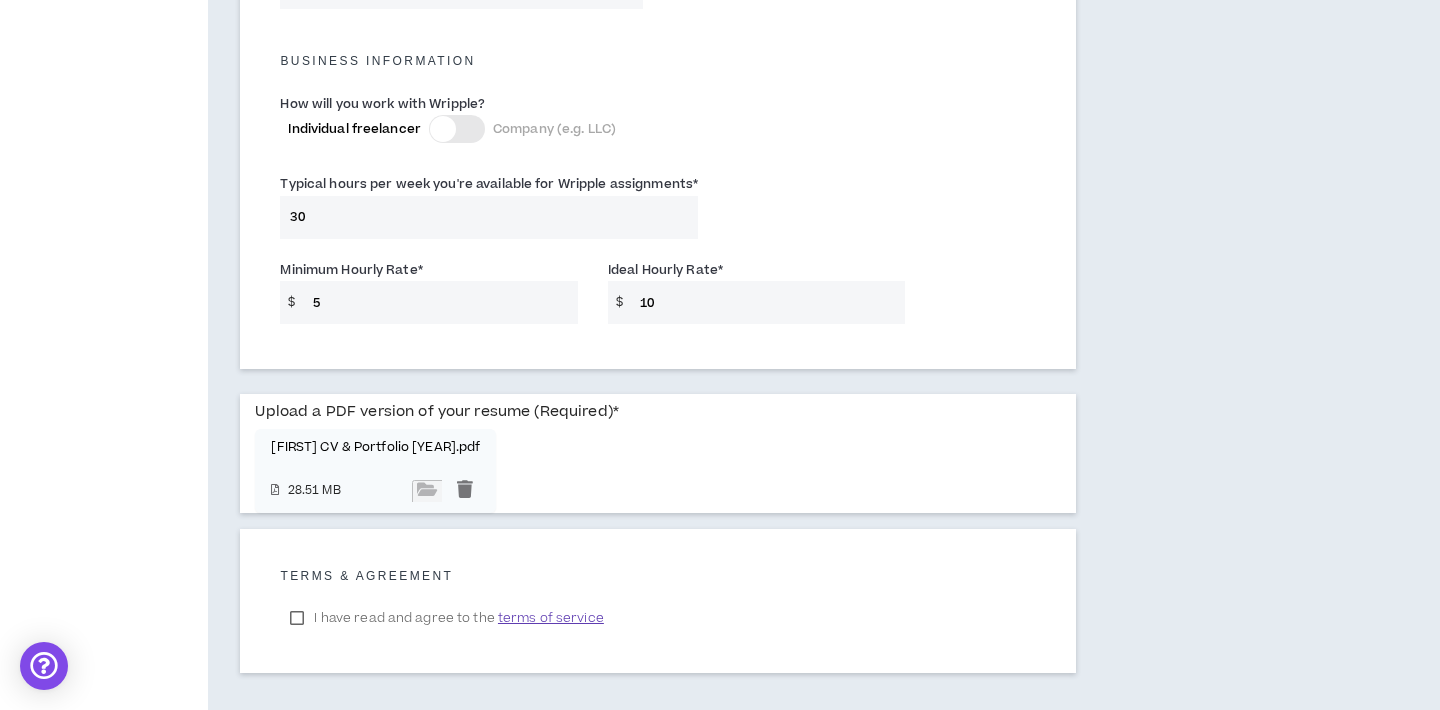 scroll, scrollTop: 1500, scrollLeft: 0, axis: vertical 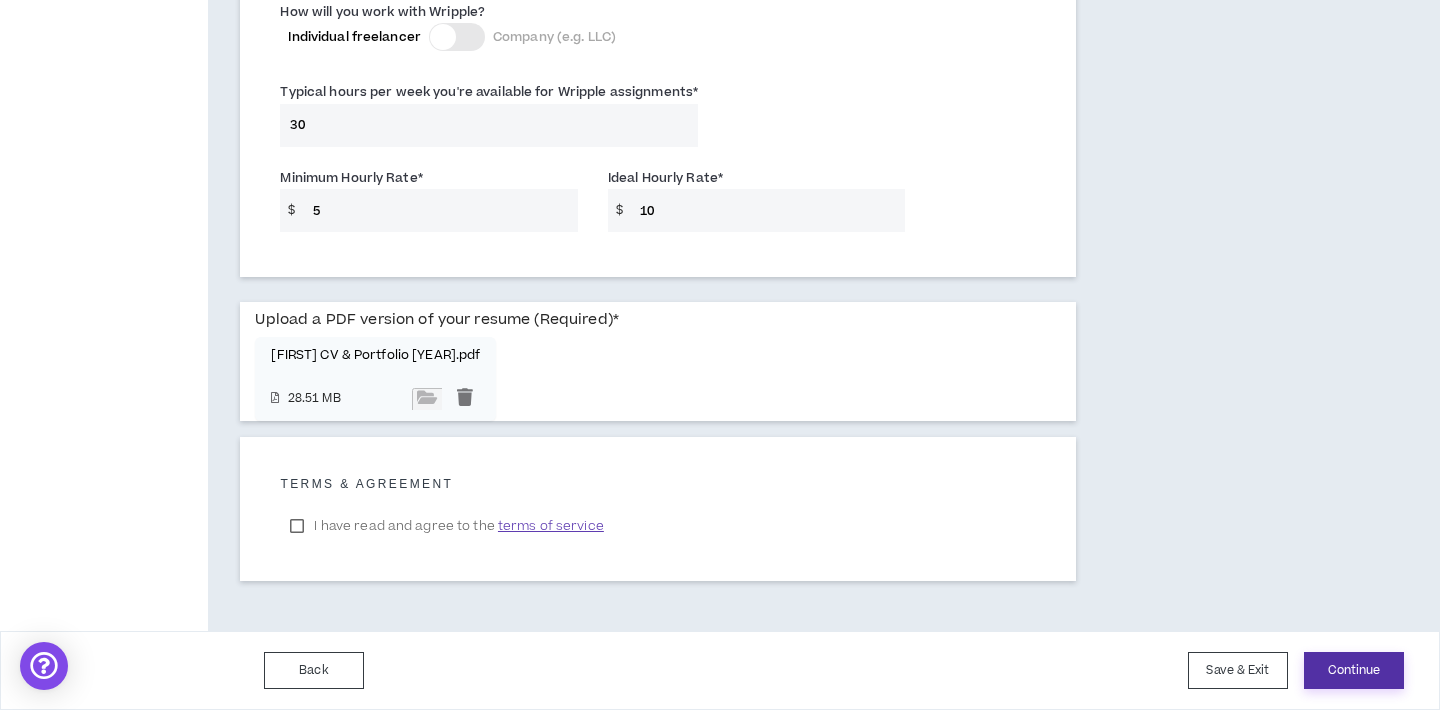 click on "Continue" at bounding box center [1354, 670] 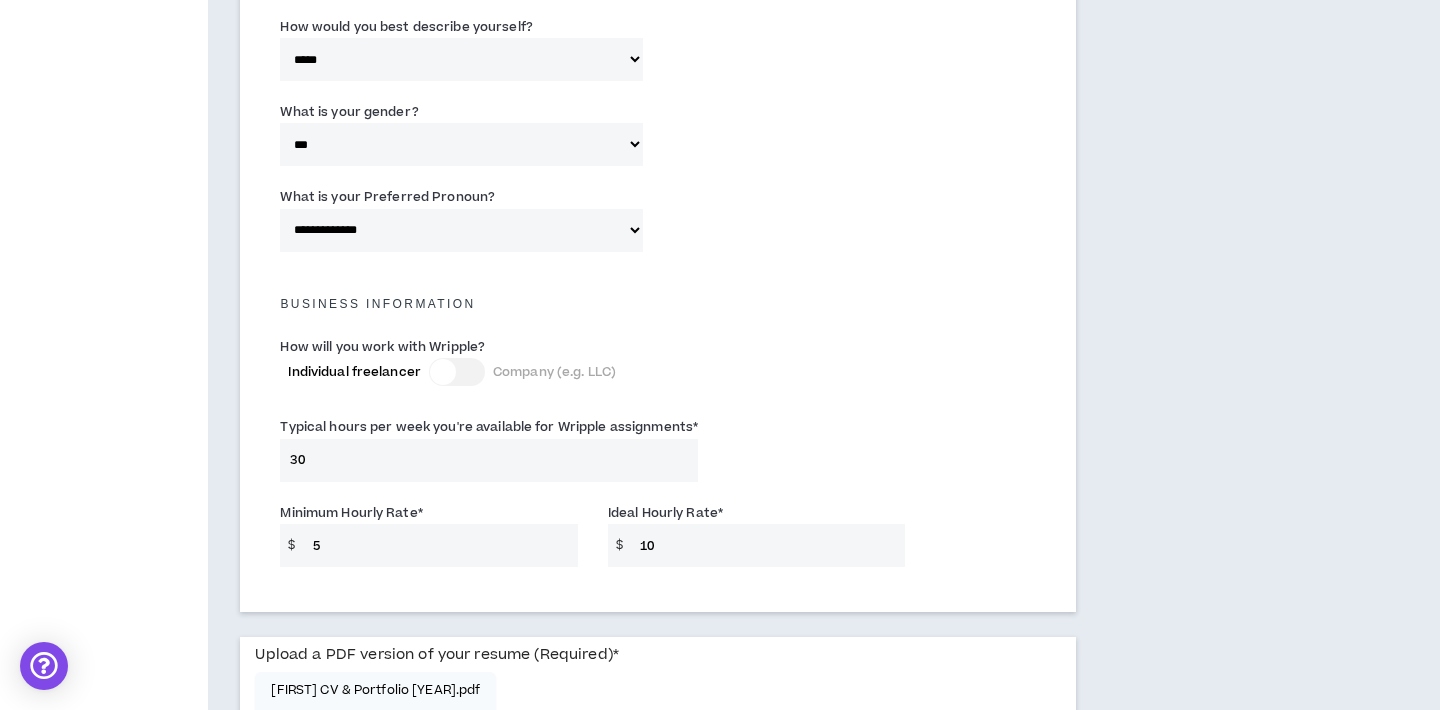 scroll, scrollTop: 0, scrollLeft: 0, axis: both 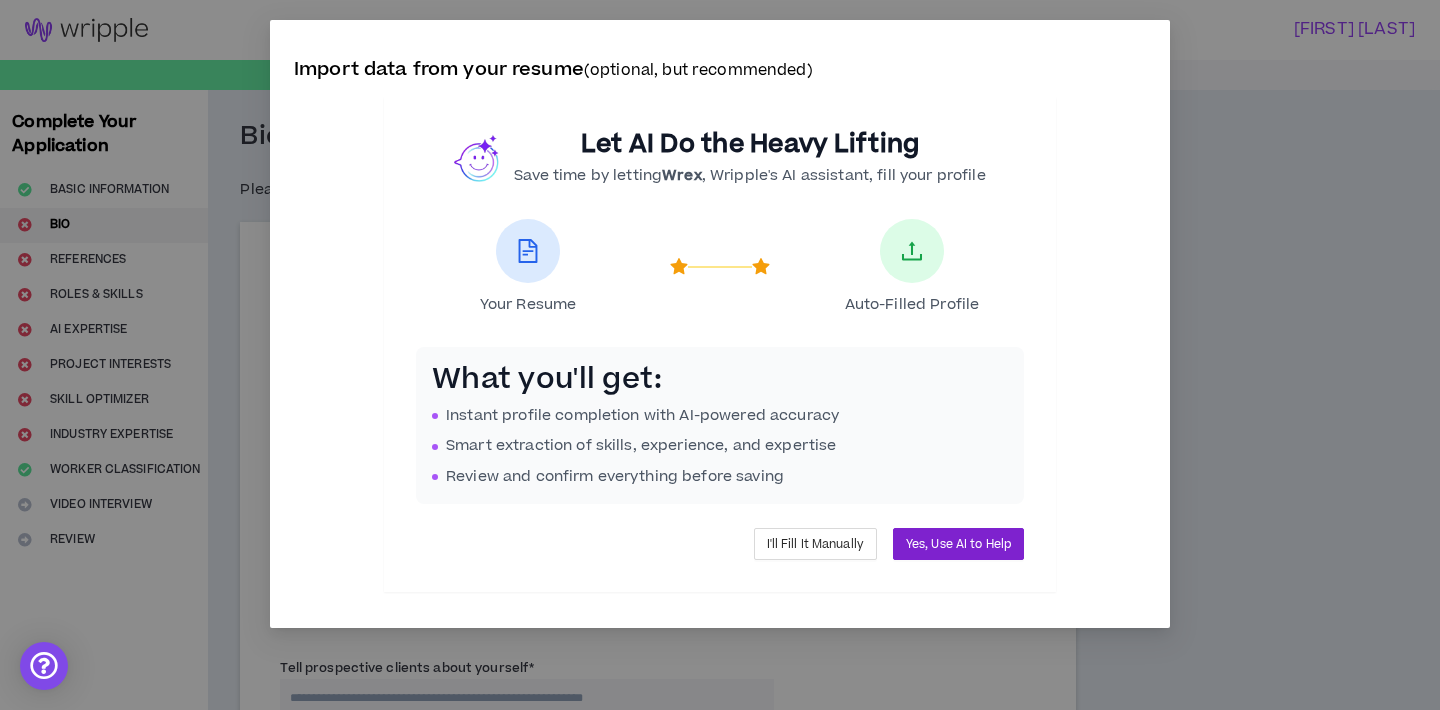 click on "Yes, Use AI to Help" at bounding box center [958, 544] 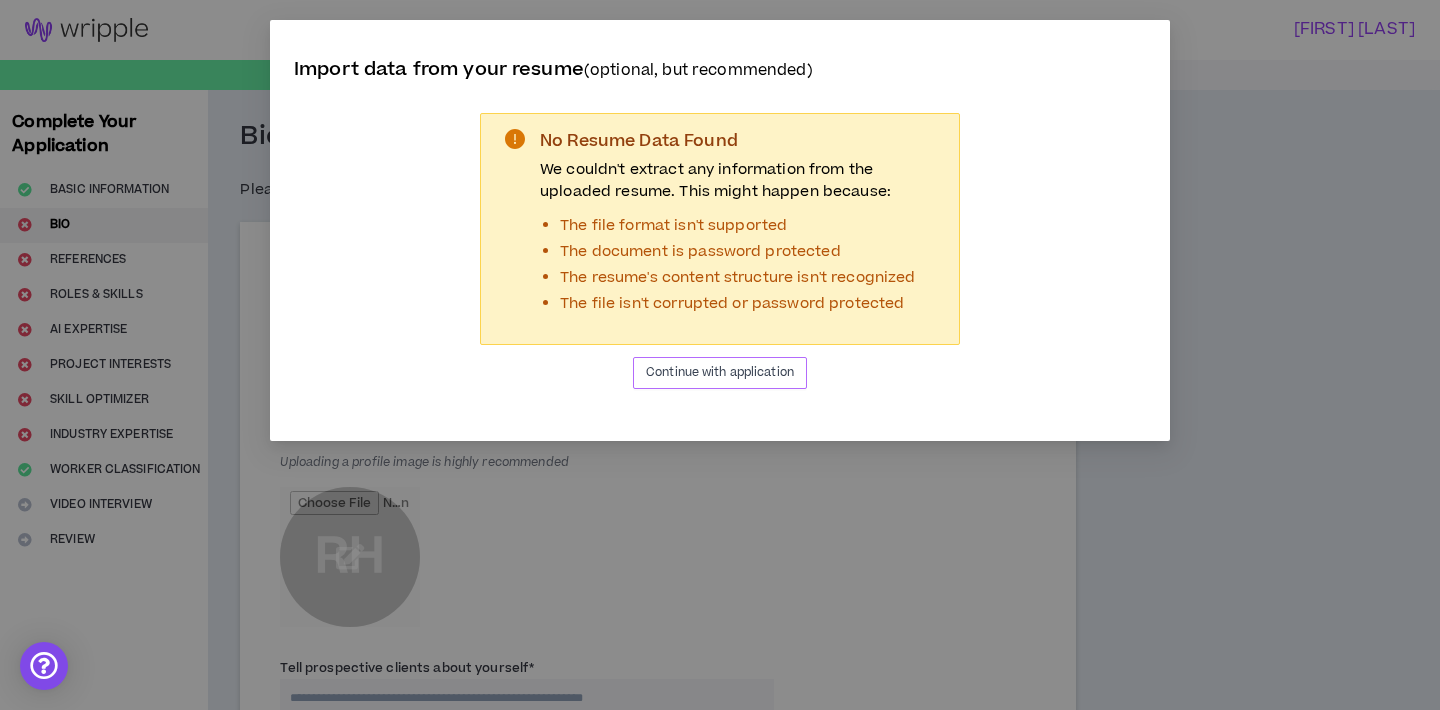 click on "Continue with application" at bounding box center [720, 373] 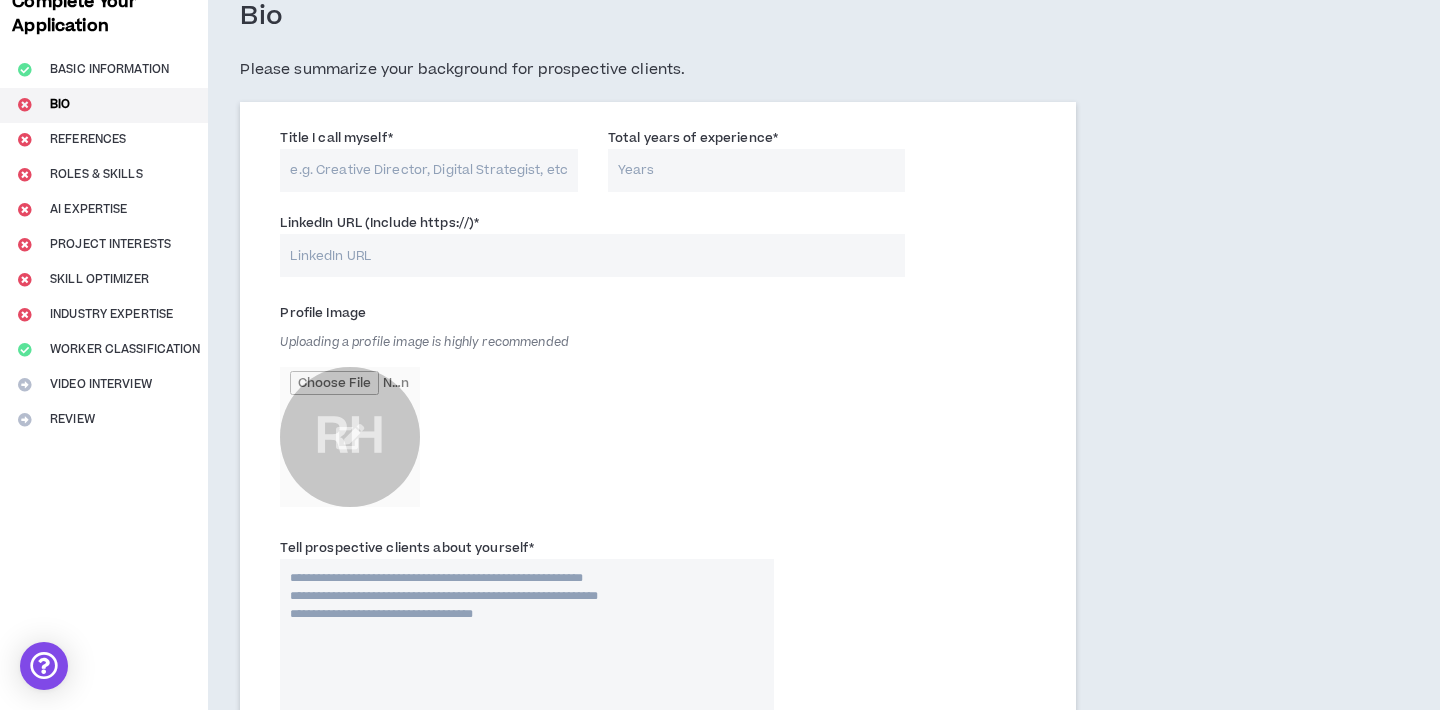 scroll, scrollTop: 0, scrollLeft: 0, axis: both 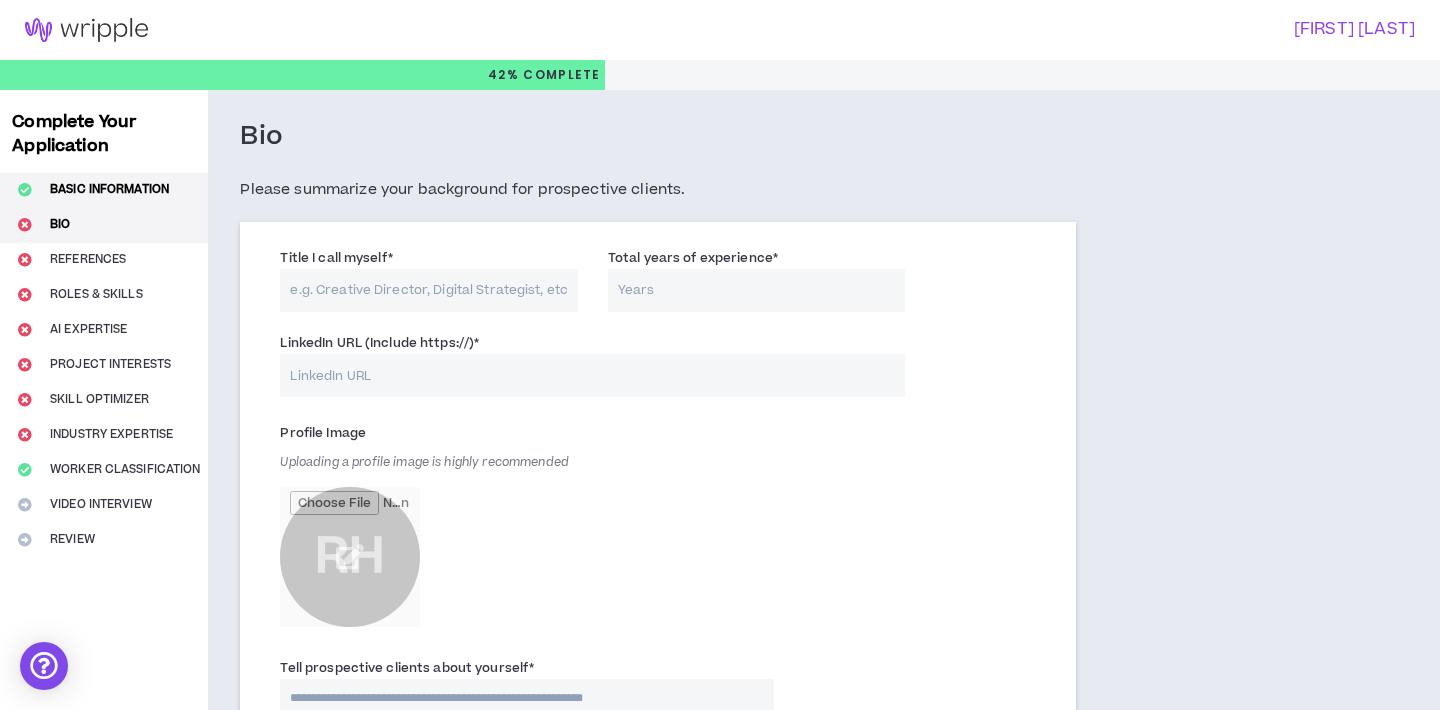 click on "Basic Information" at bounding box center (104, 190) 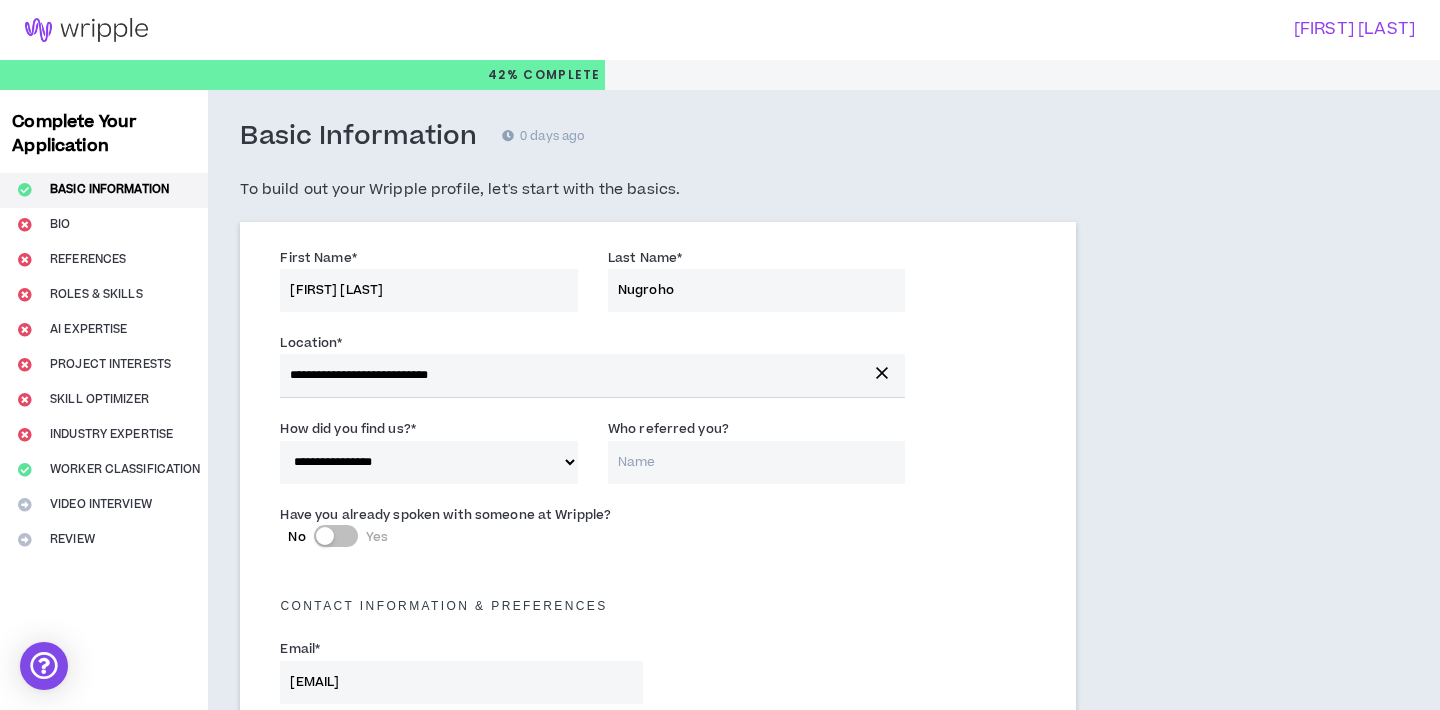 type 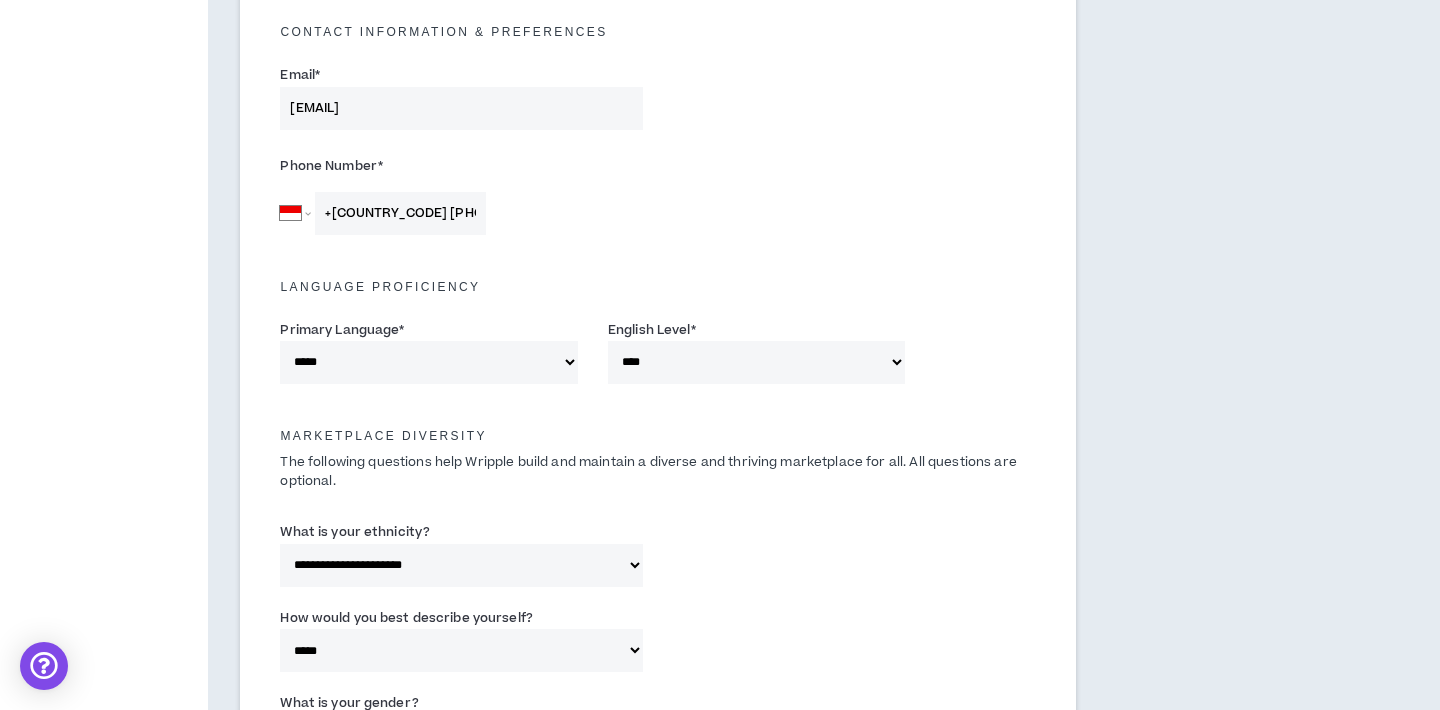 scroll, scrollTop: 1459, scrollLeft: 0, axis: vertical 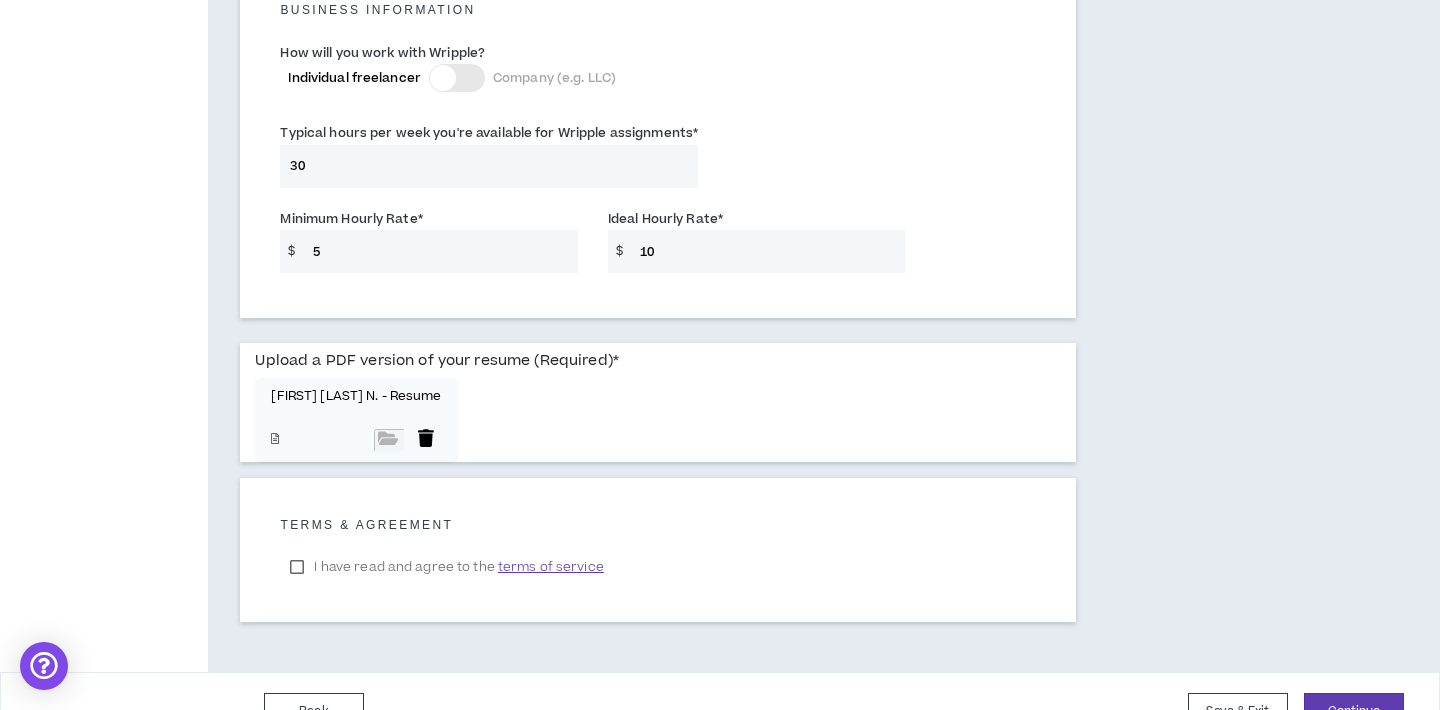 click at bounding box center [427, 440] 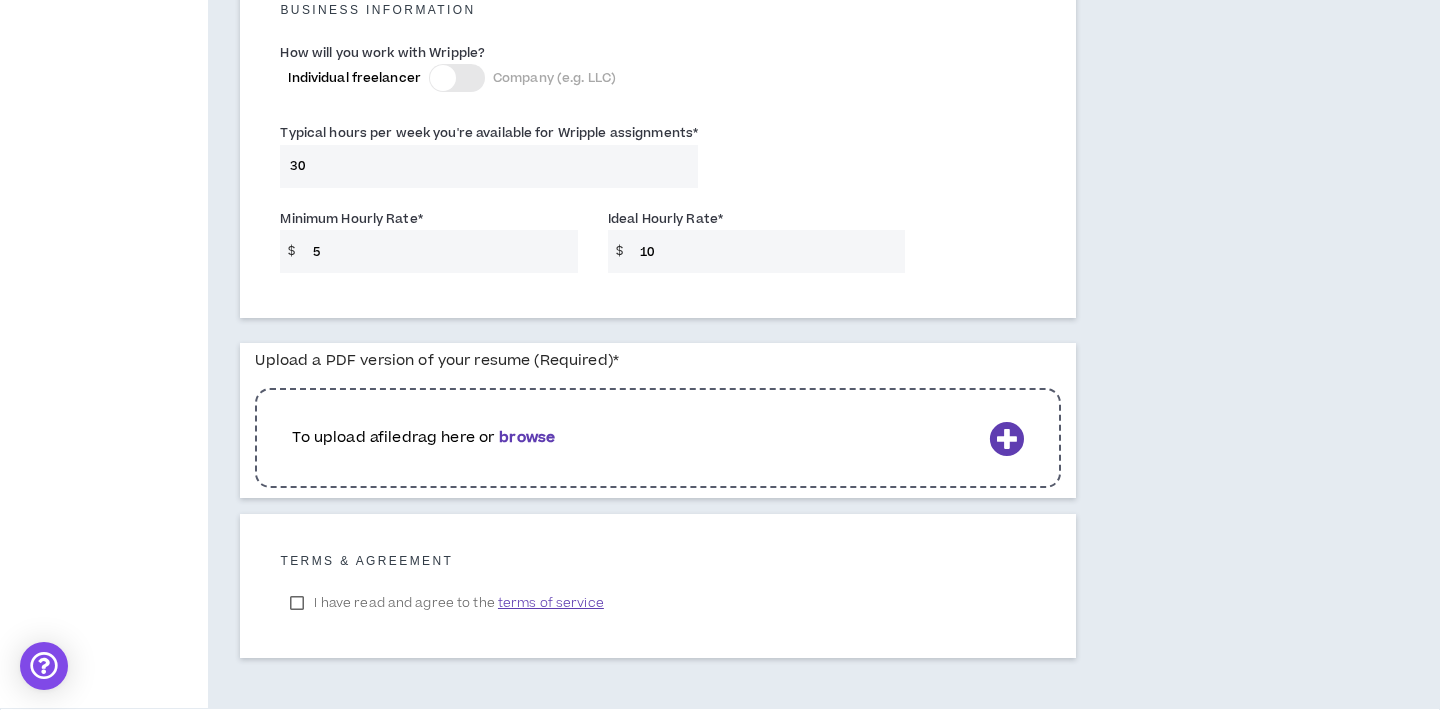 click at bounding box center [1006, 438] 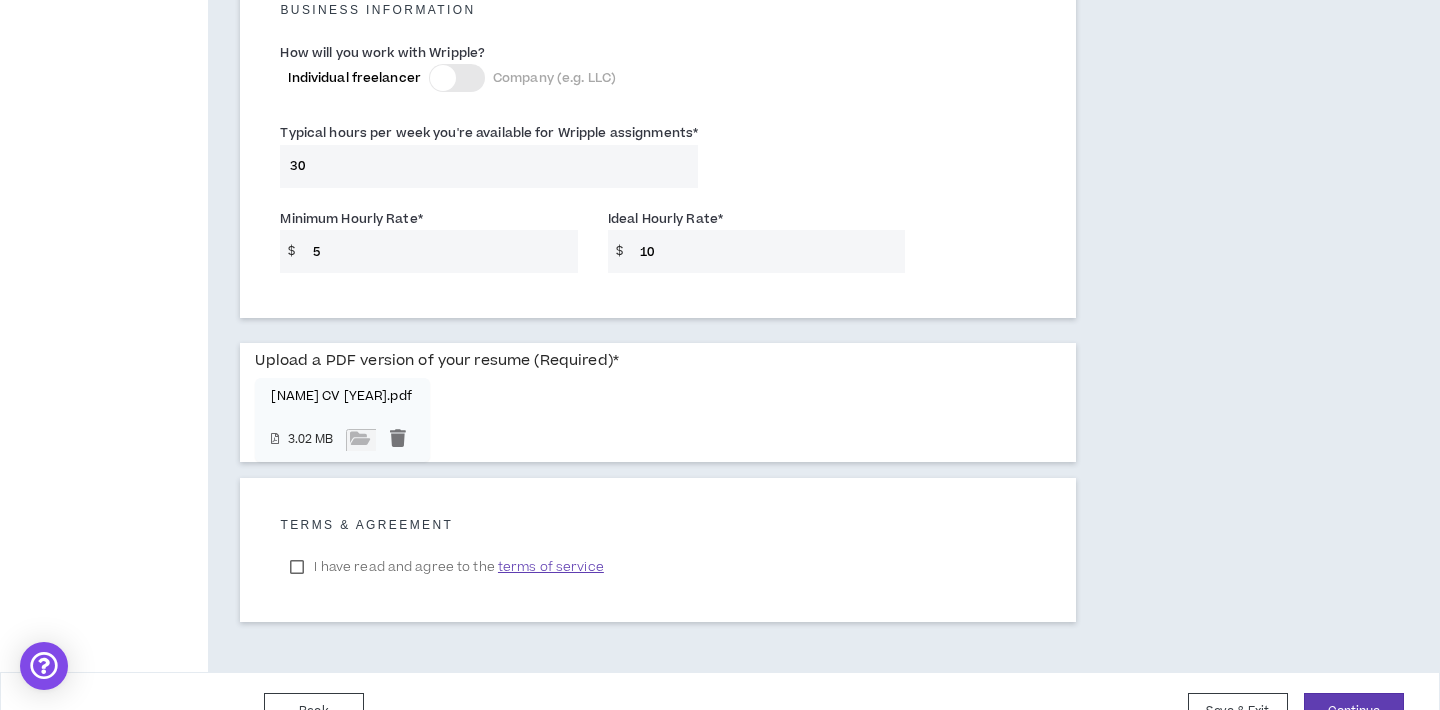 scroll, scrollTop: 1500, scrollLeft: 0, axis: vertical 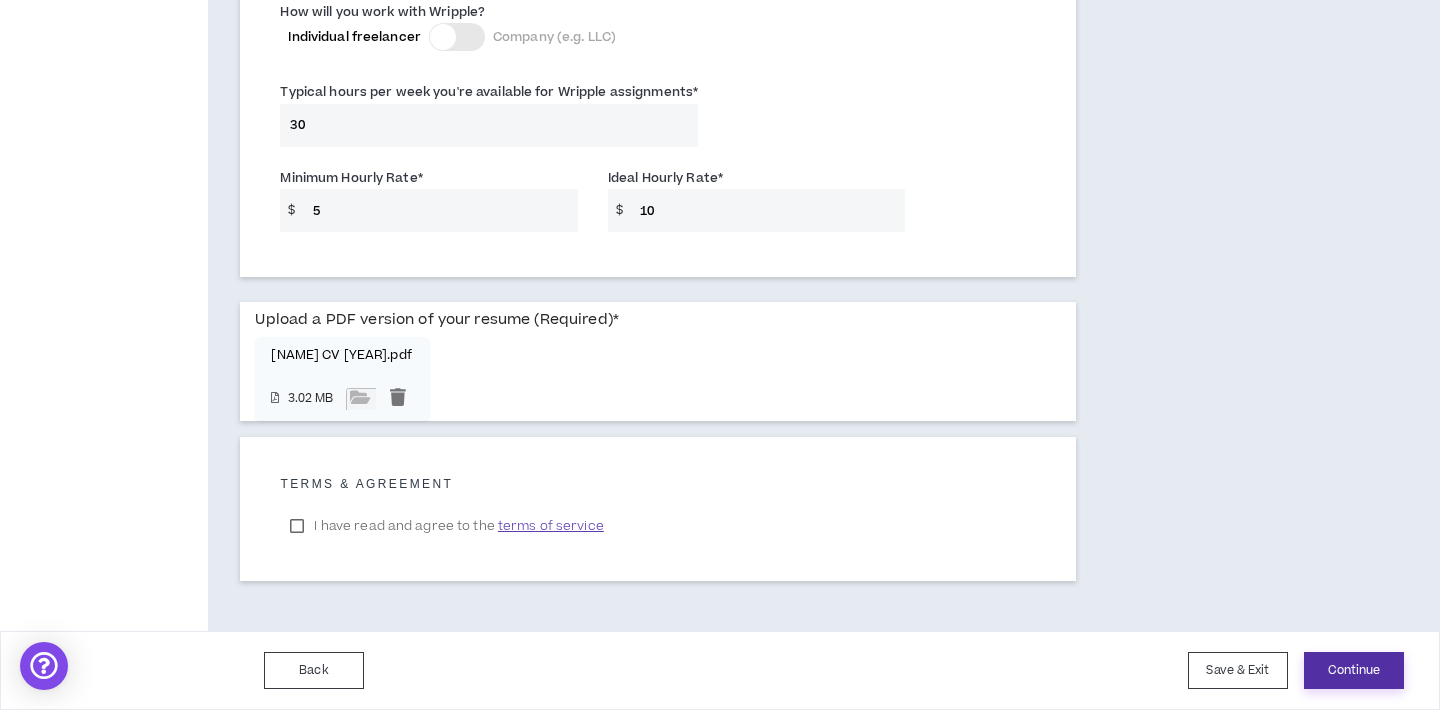 click on "Continue" at bounding box center [1354, 670] 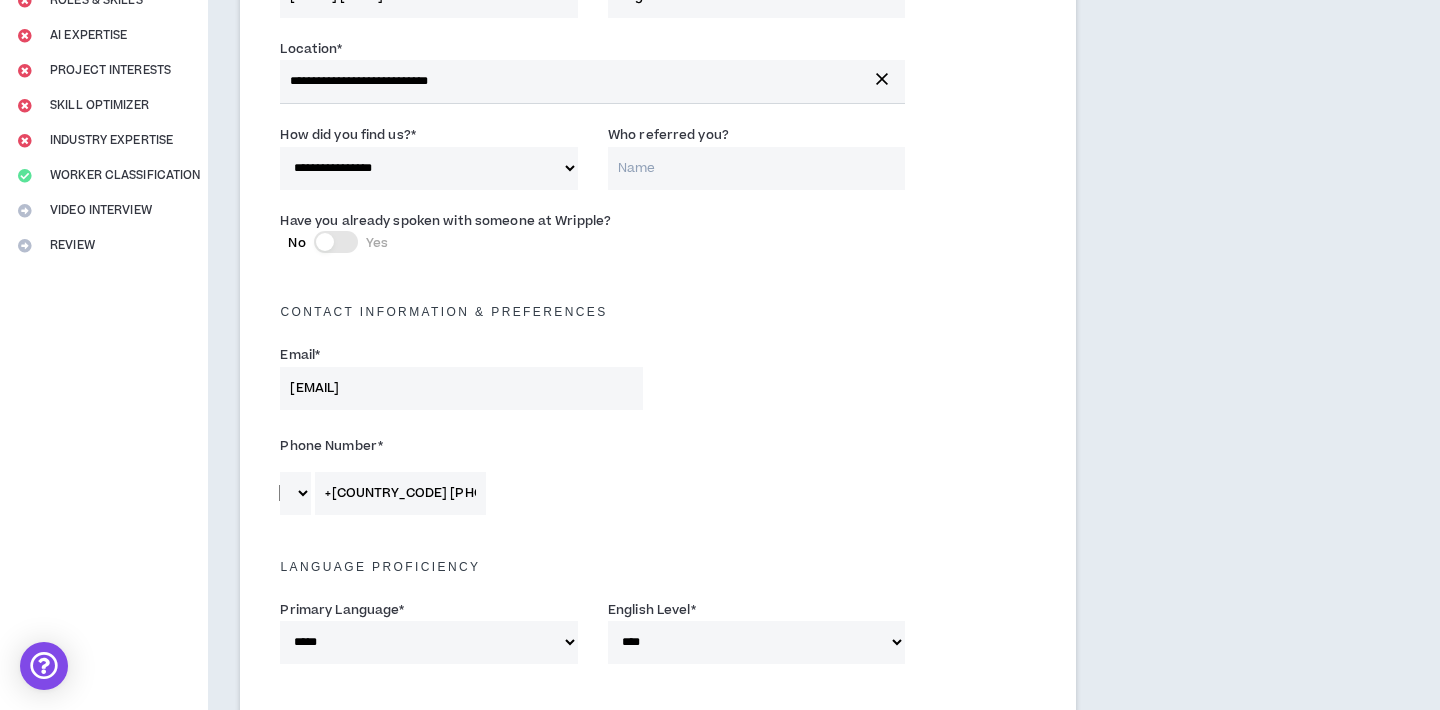 scroll, scrollTop: 1500, scrollLeft: 0, axis: vertical 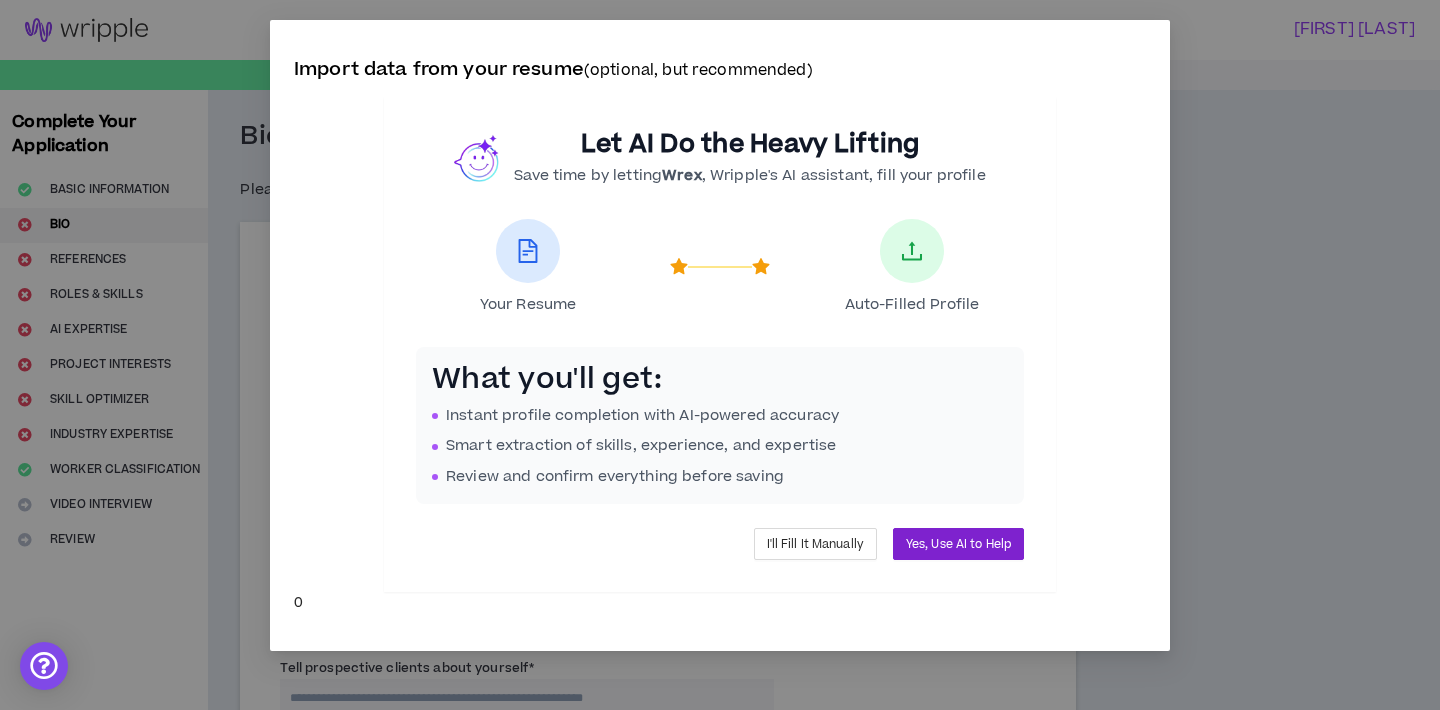 click on "Yes, Use AI to Help" at bounding box center (958, 544) 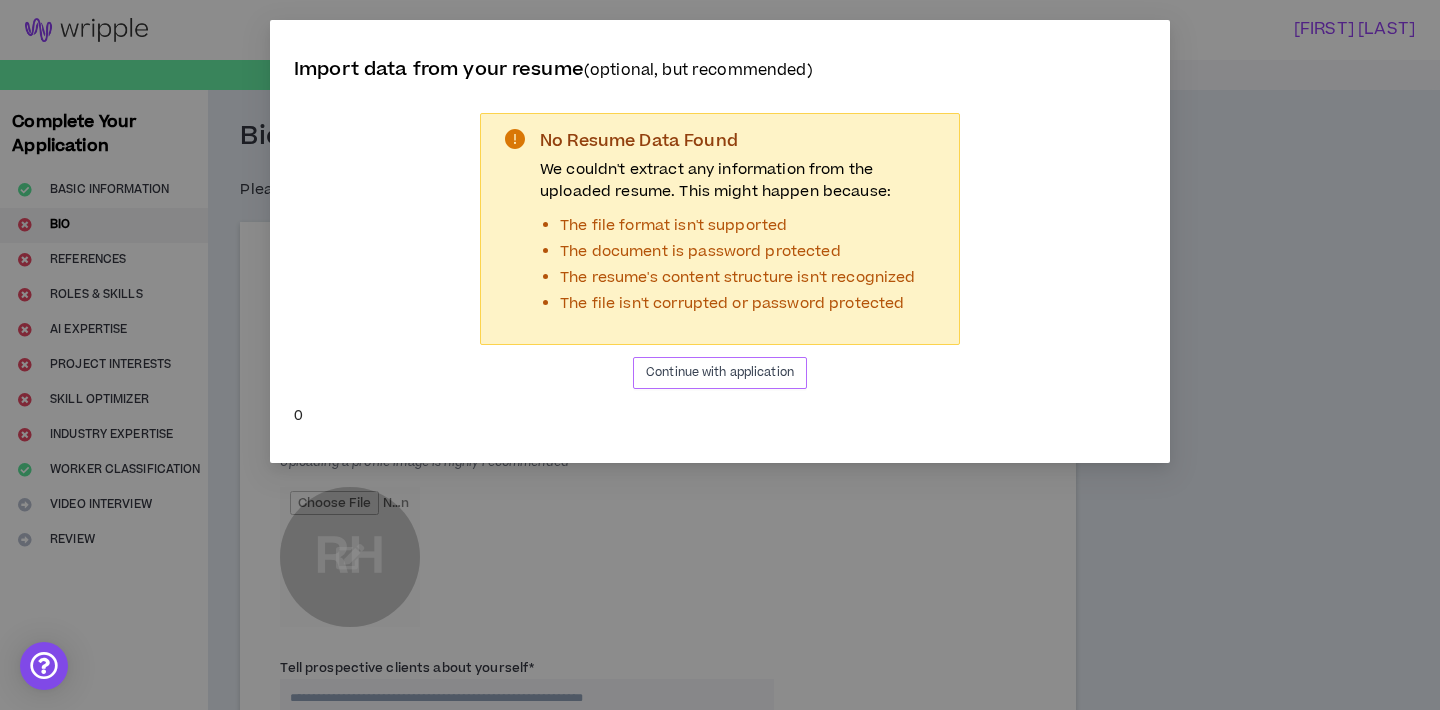click on "Continue with application" at bounding box center [720, 372] 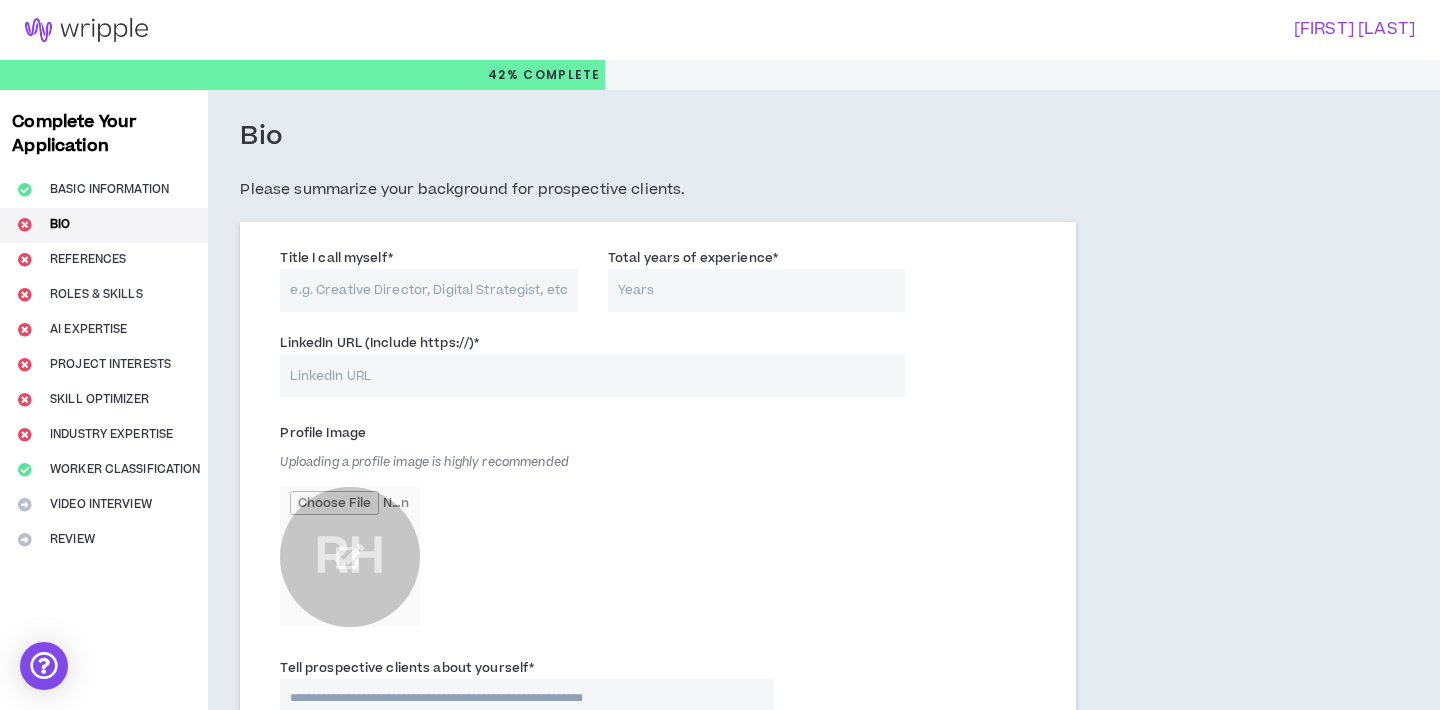 click on "Title I call myself  *" at bounding box center [429, 290] 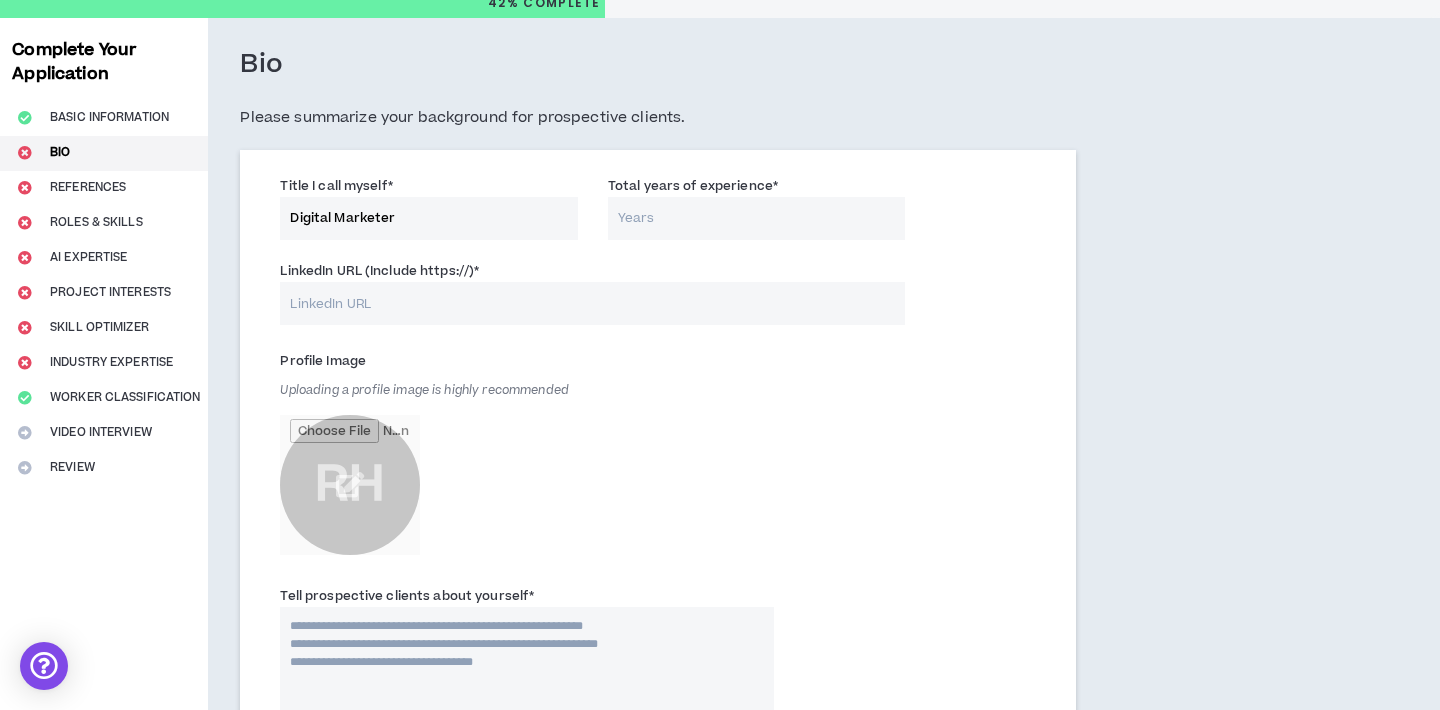 scroll, scrollTop: 77, scrollLeft: 0, axis: vertical 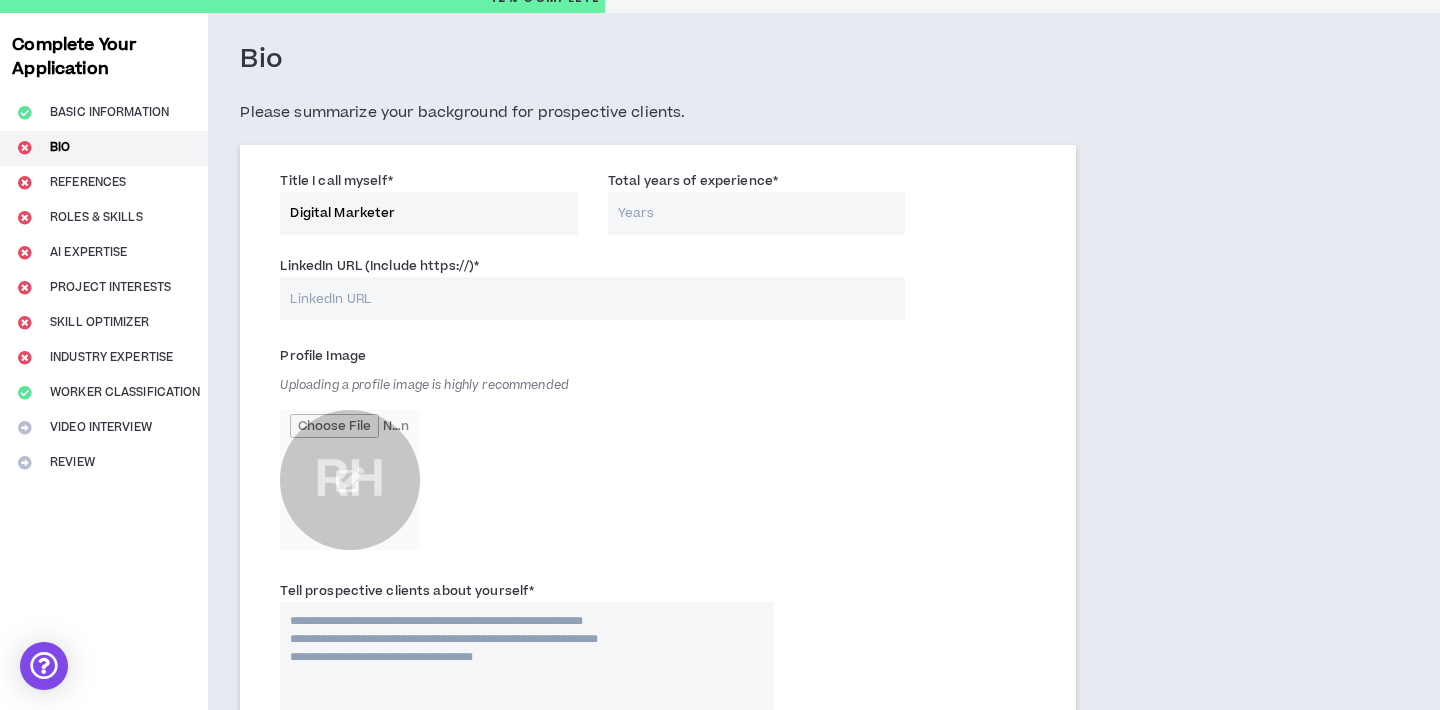 type on "Digital Marketer" 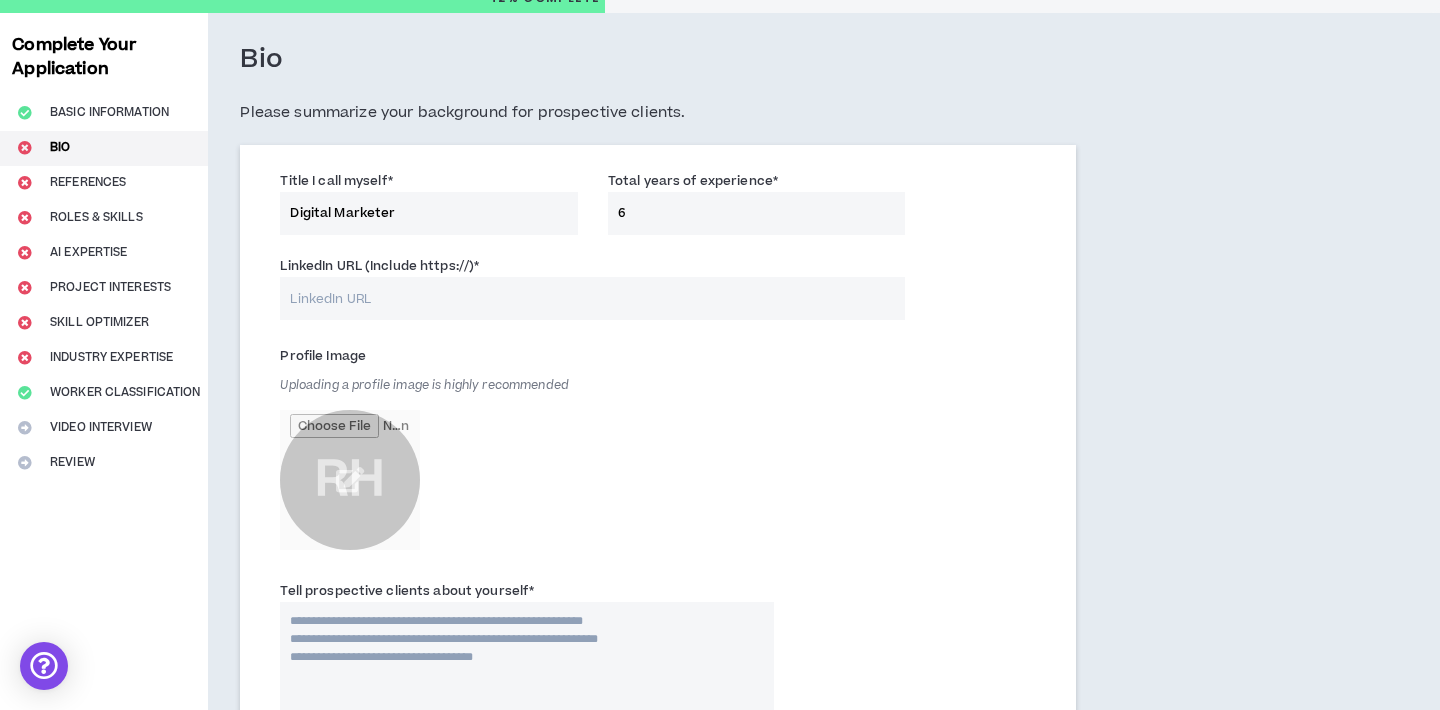 type on "6" 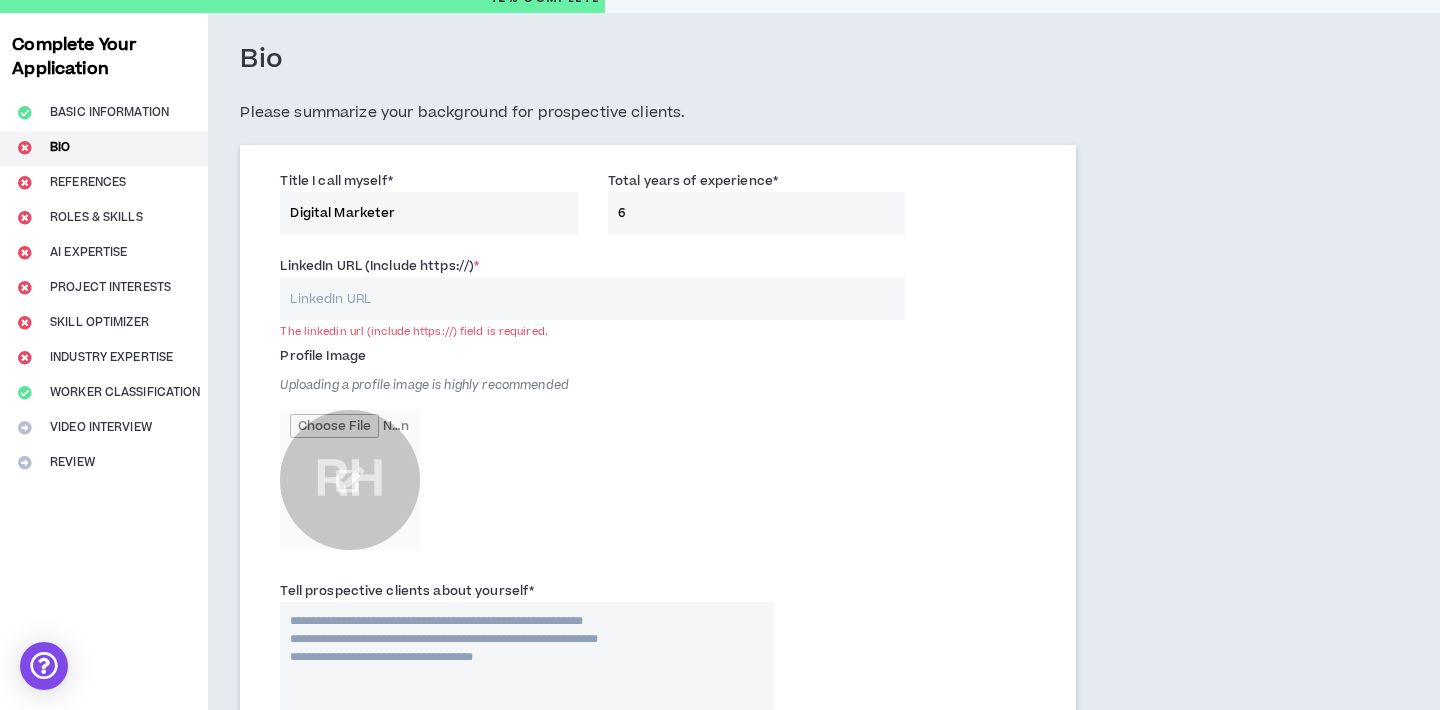 paste on "https://www.linkedin.com/in/[NAME]/" 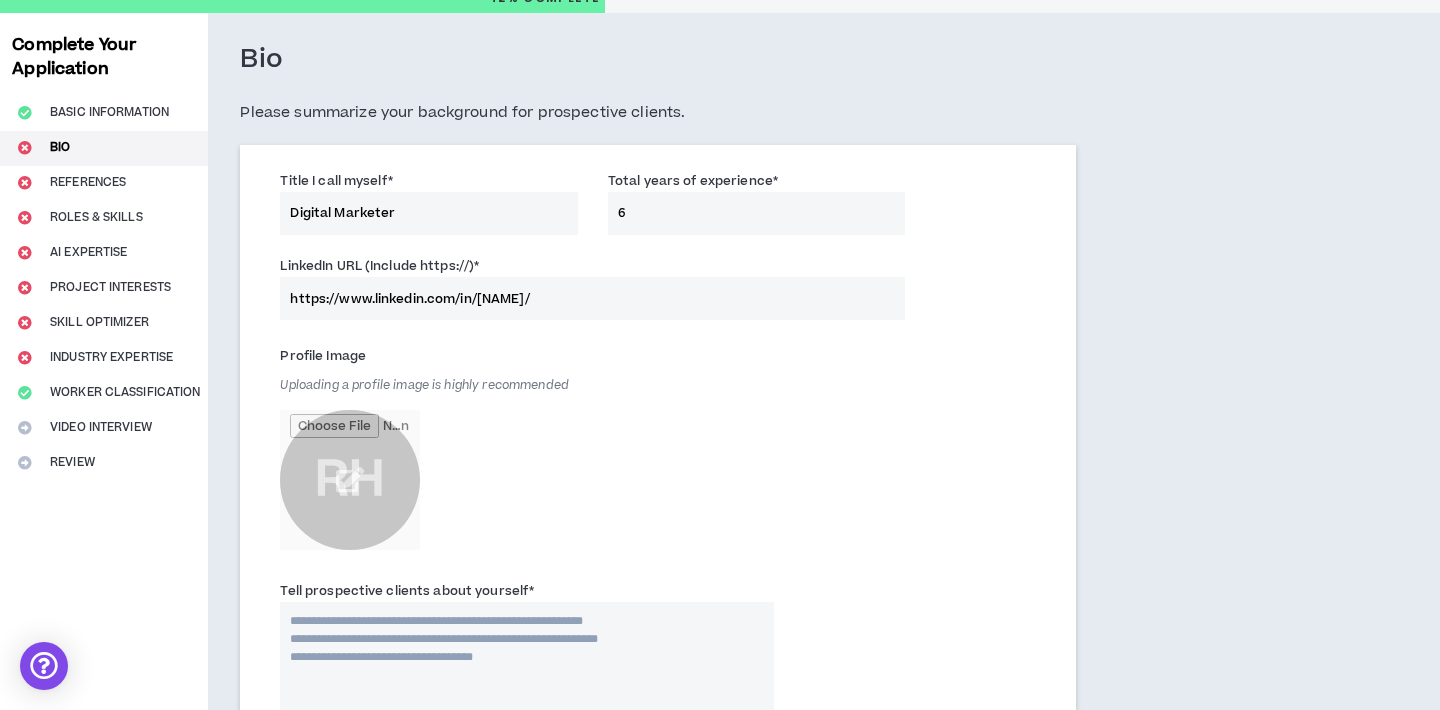 type on "https://www.linkedin.com/in/[NAME]/" 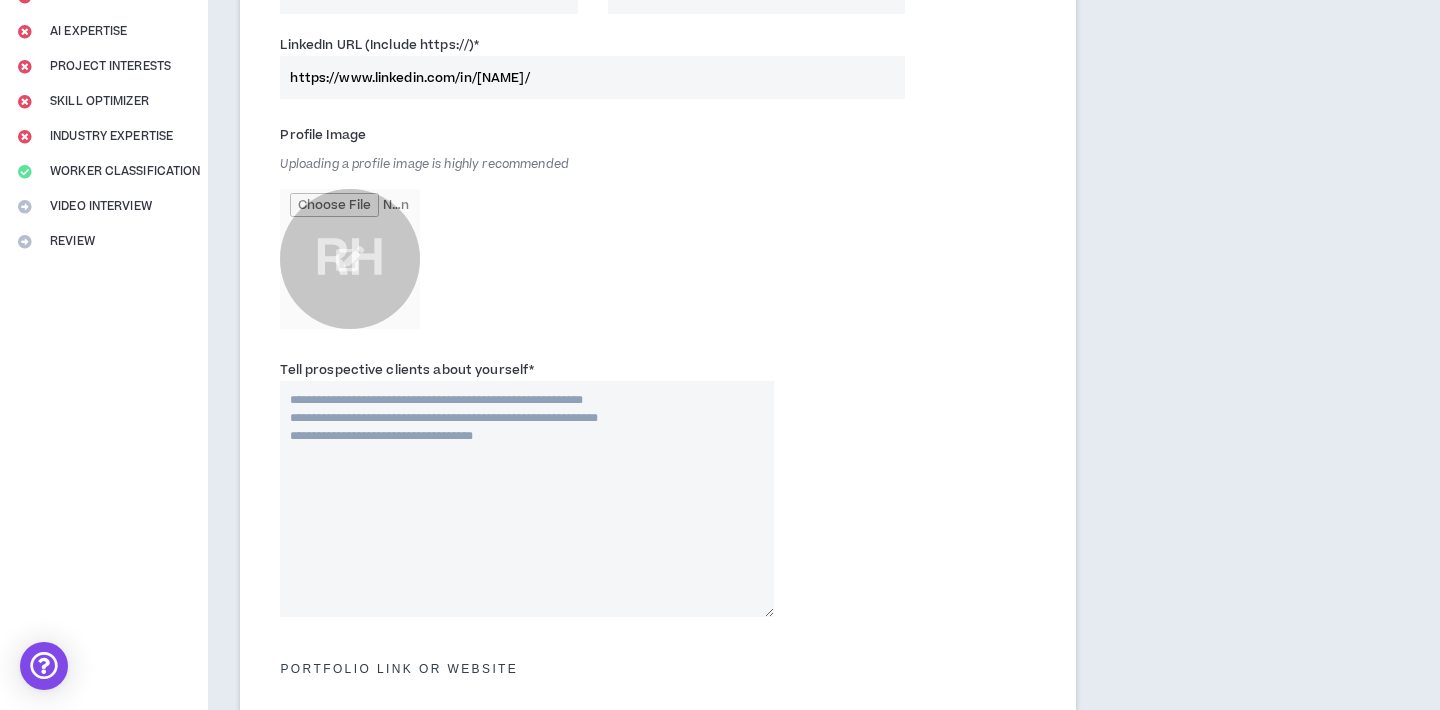 scroll, scrollTop: 301, scrollLeft: 0, axis: vertical 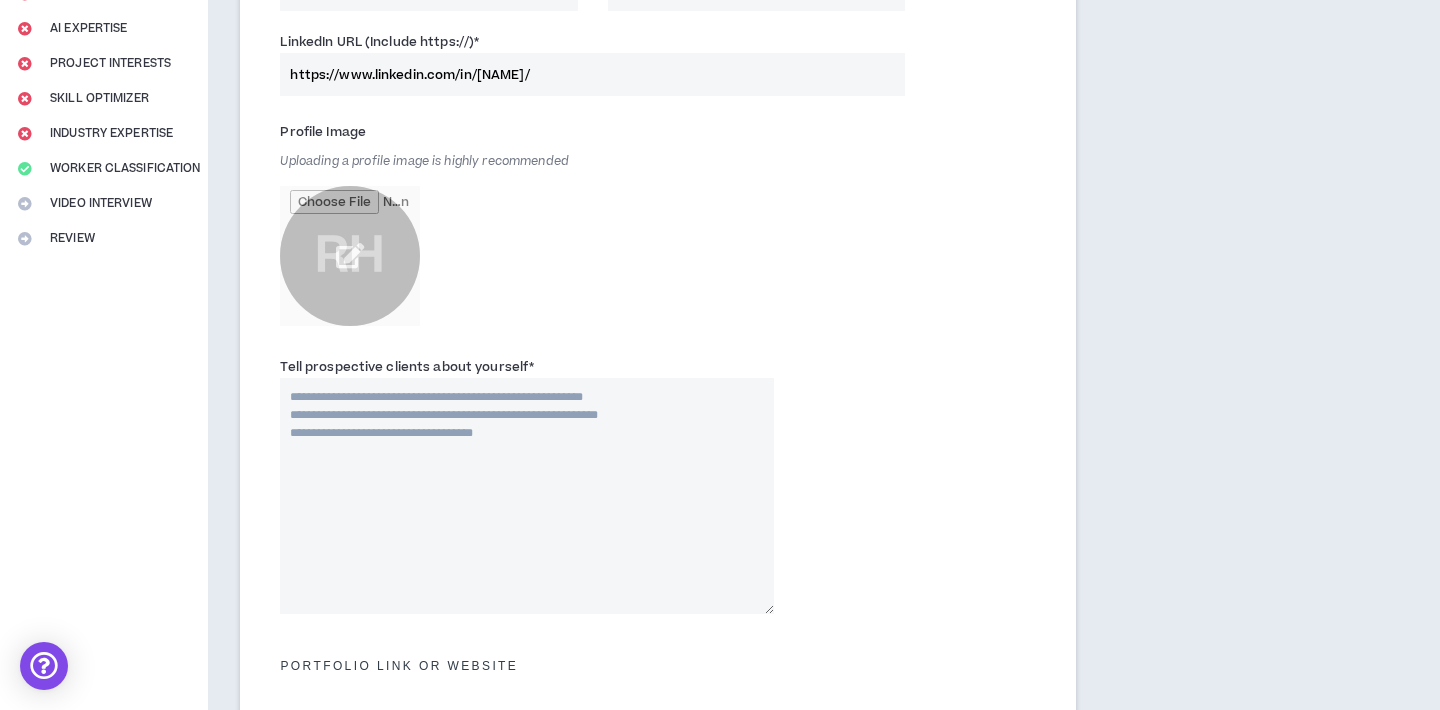 click at bounding box center [350, 256] 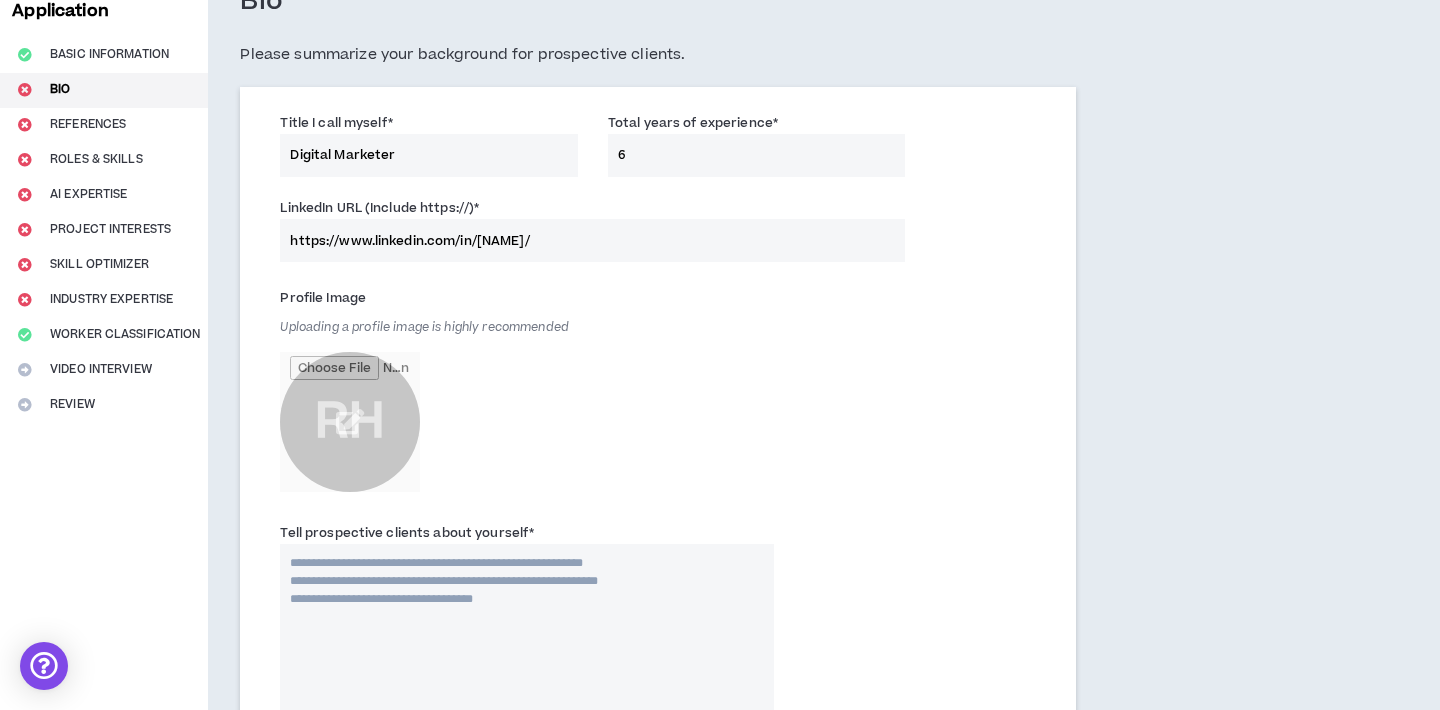 scroll, scrollTop: 0, scrollLeft: 0, axis: both 